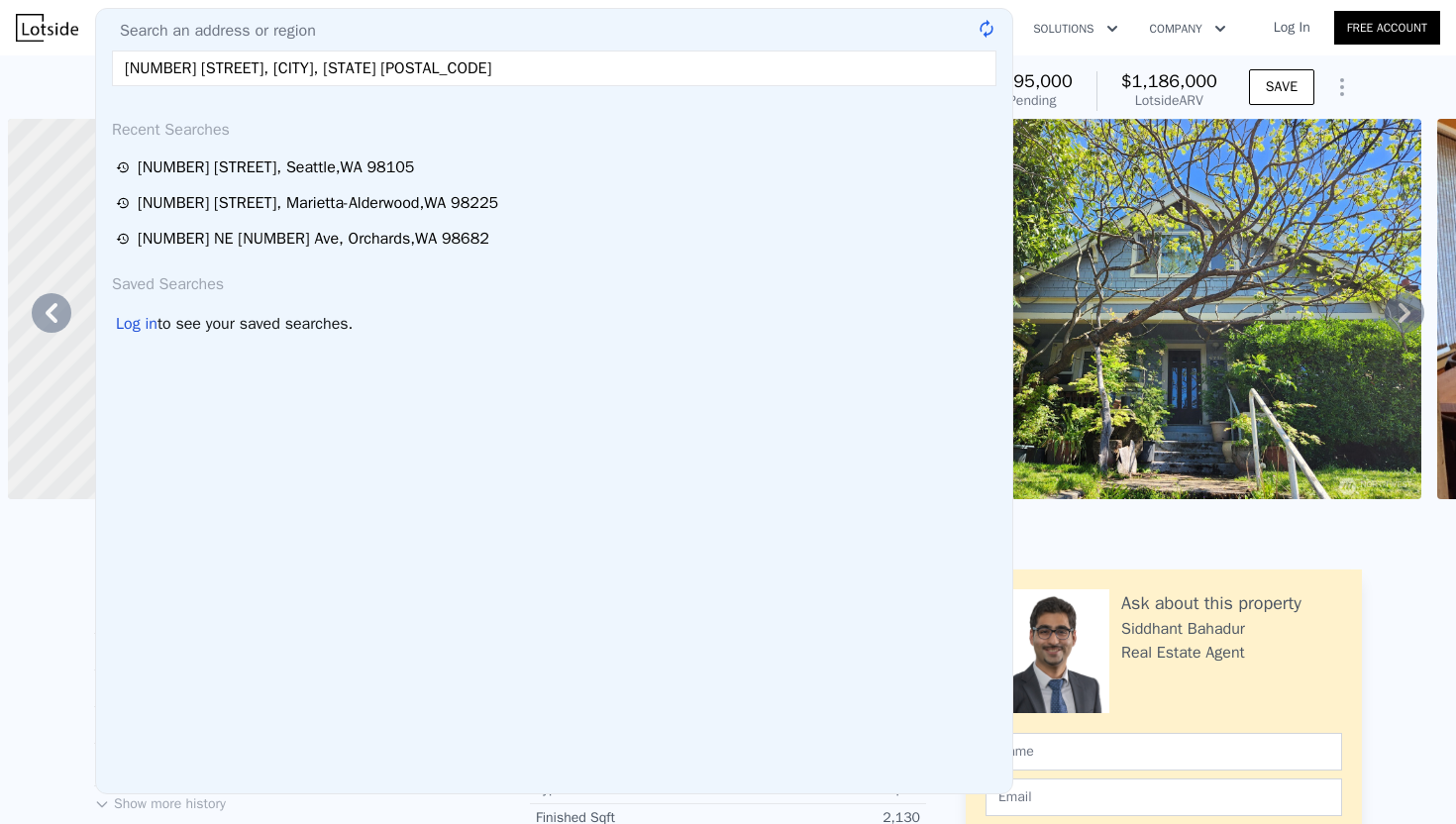 scroll, scrollTop: 0, scrollLeft: 0, axis: both 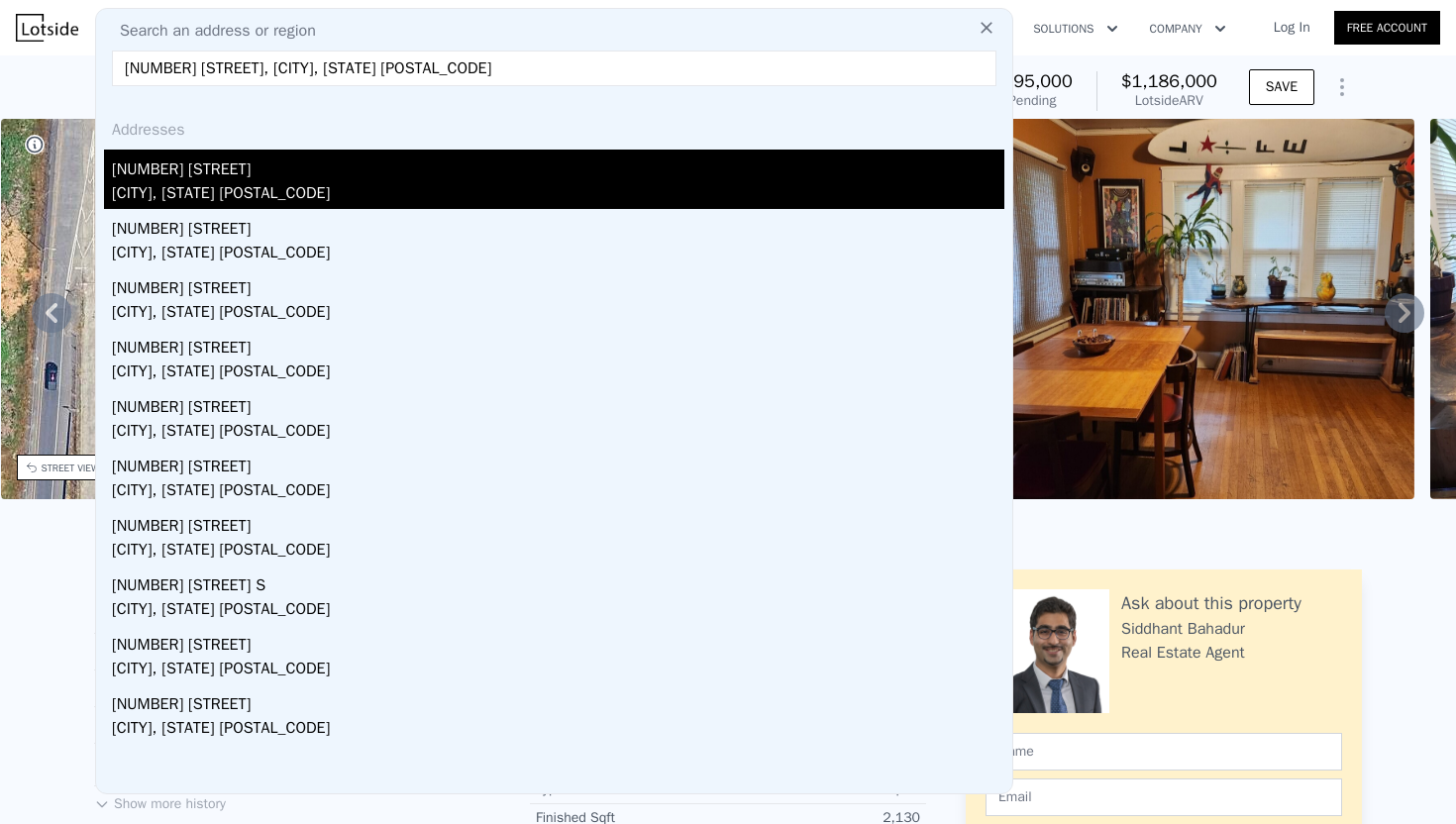 type on "[NUMBER] [STREET], [CITY], [STATE] [POSTAL_CODE]" 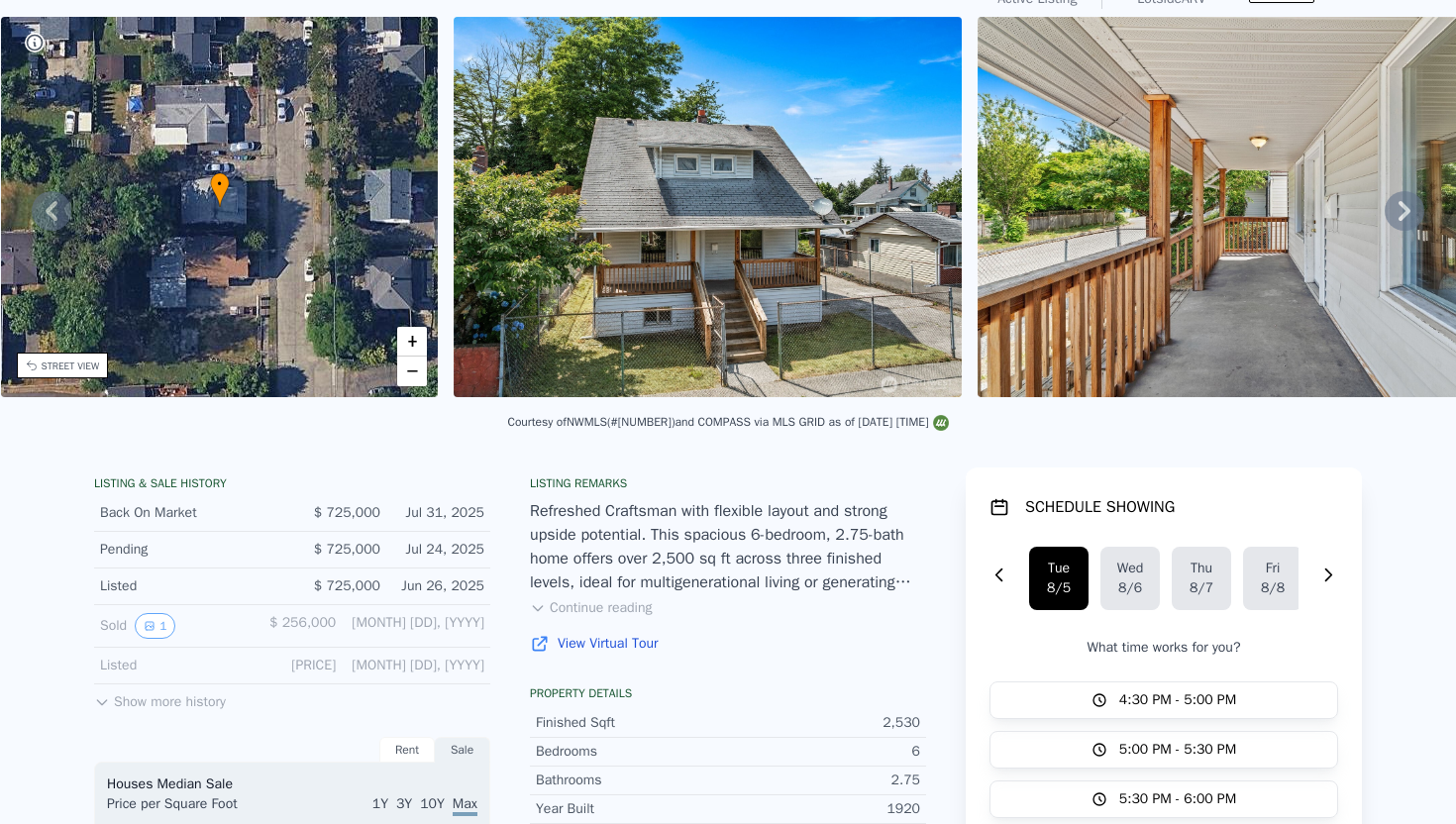scroll, scrollTop: 0, scrollLeft: 0, axis: both 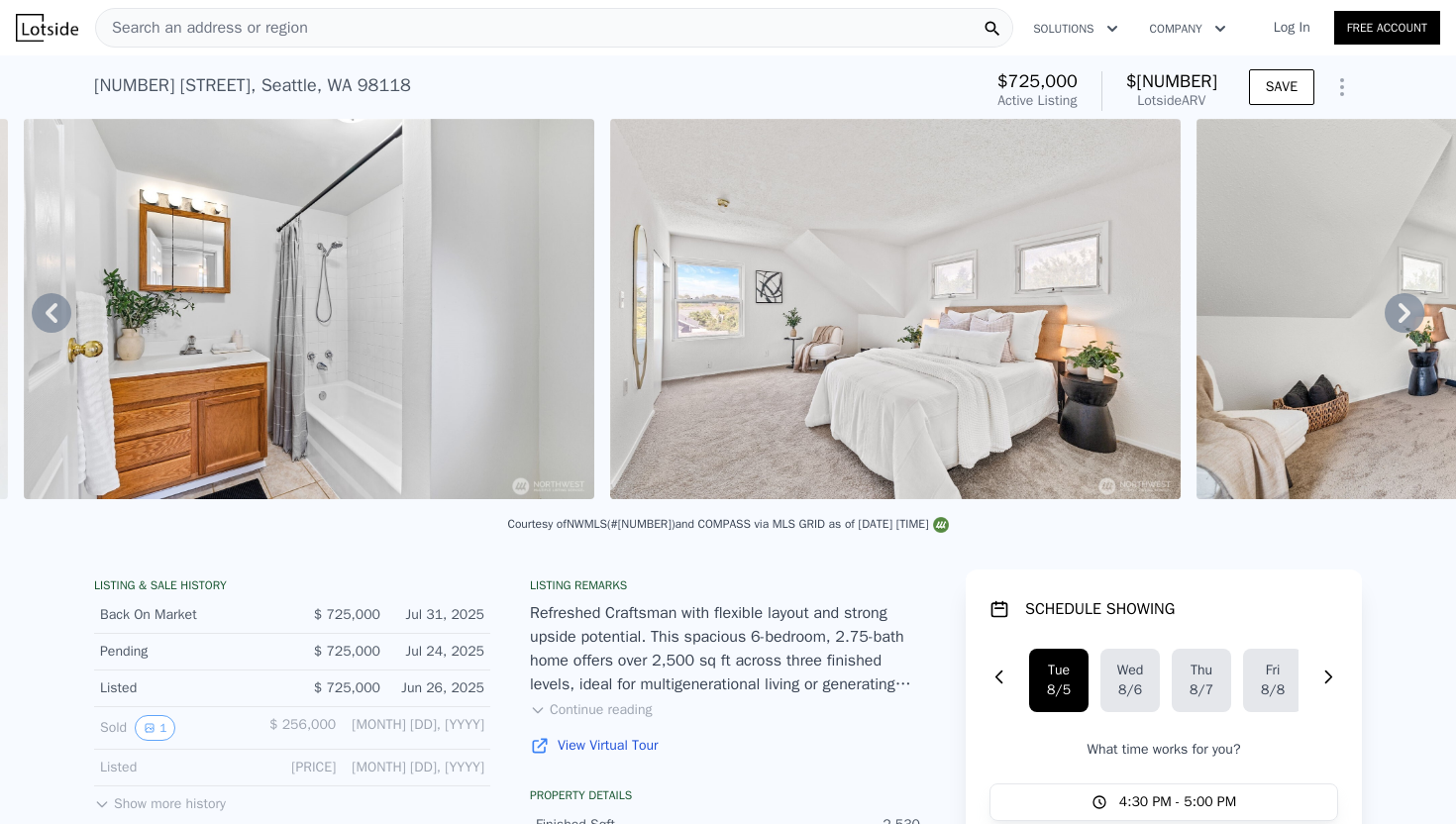 click on "Search an address or region" at bounding box center [554, 28] 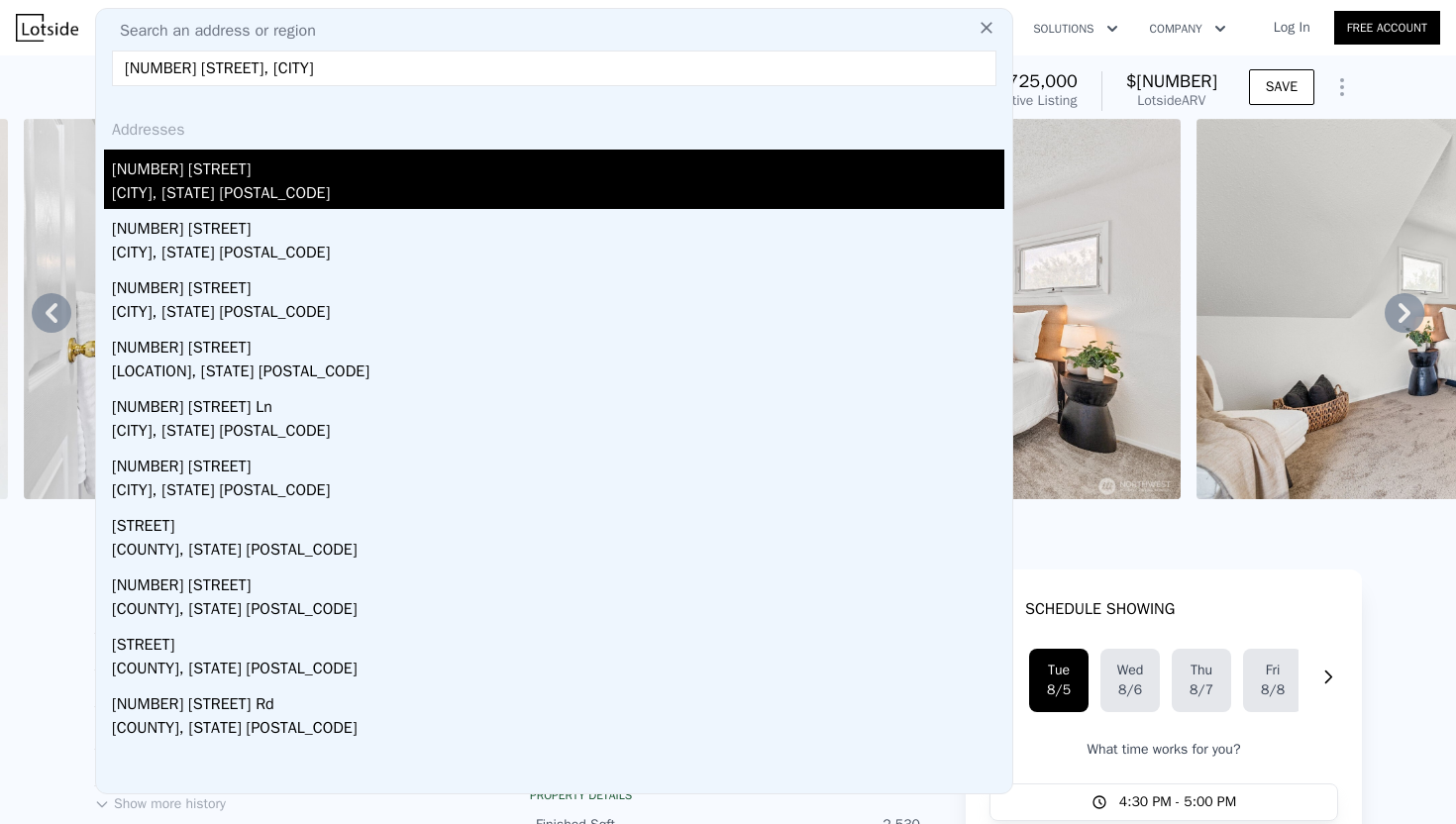 type on "[NUMBER] [STREET], [CITY]" 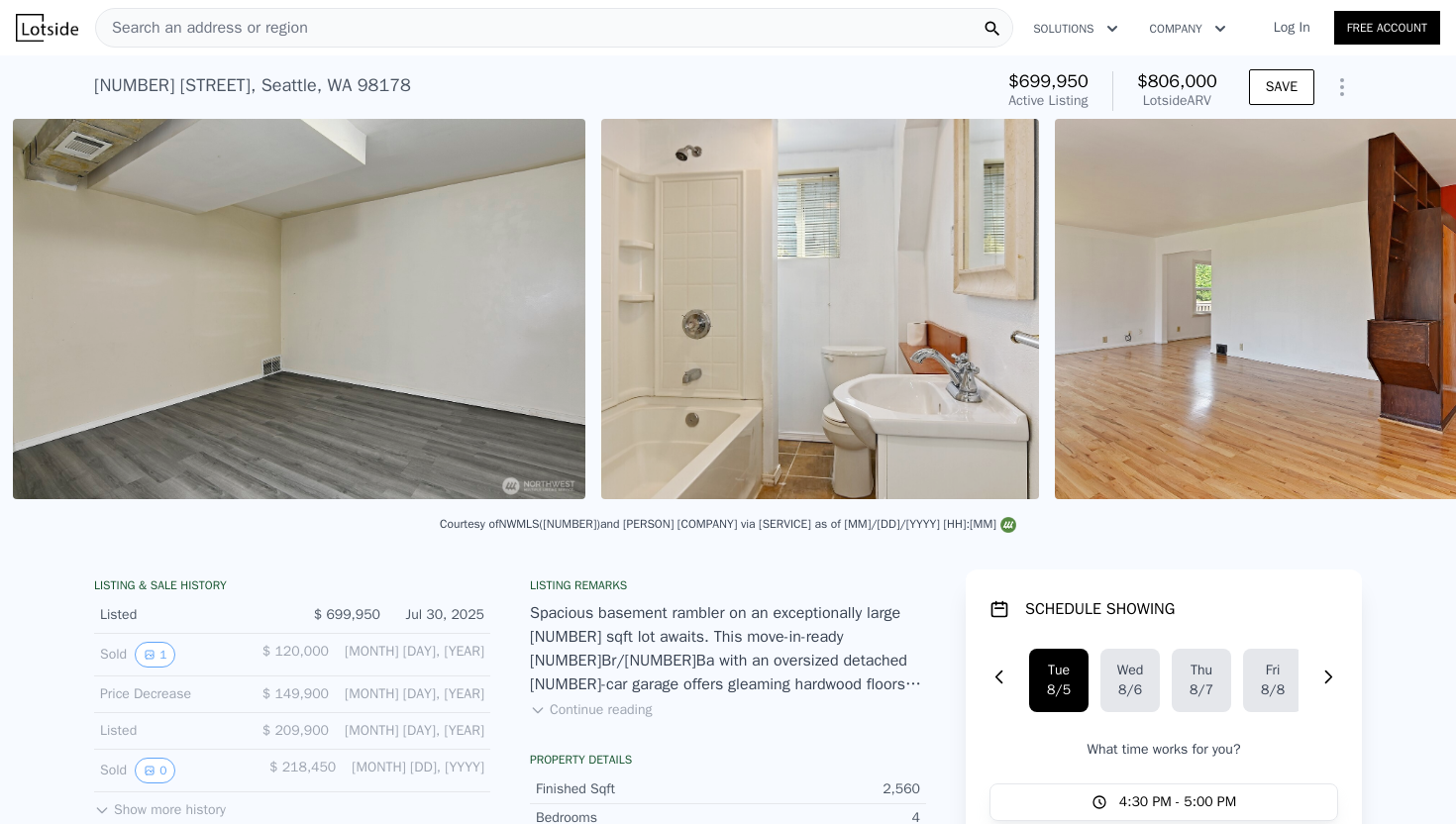 scroll, scrollTop: 0, scrollLeft: 10193, axis: horizontal 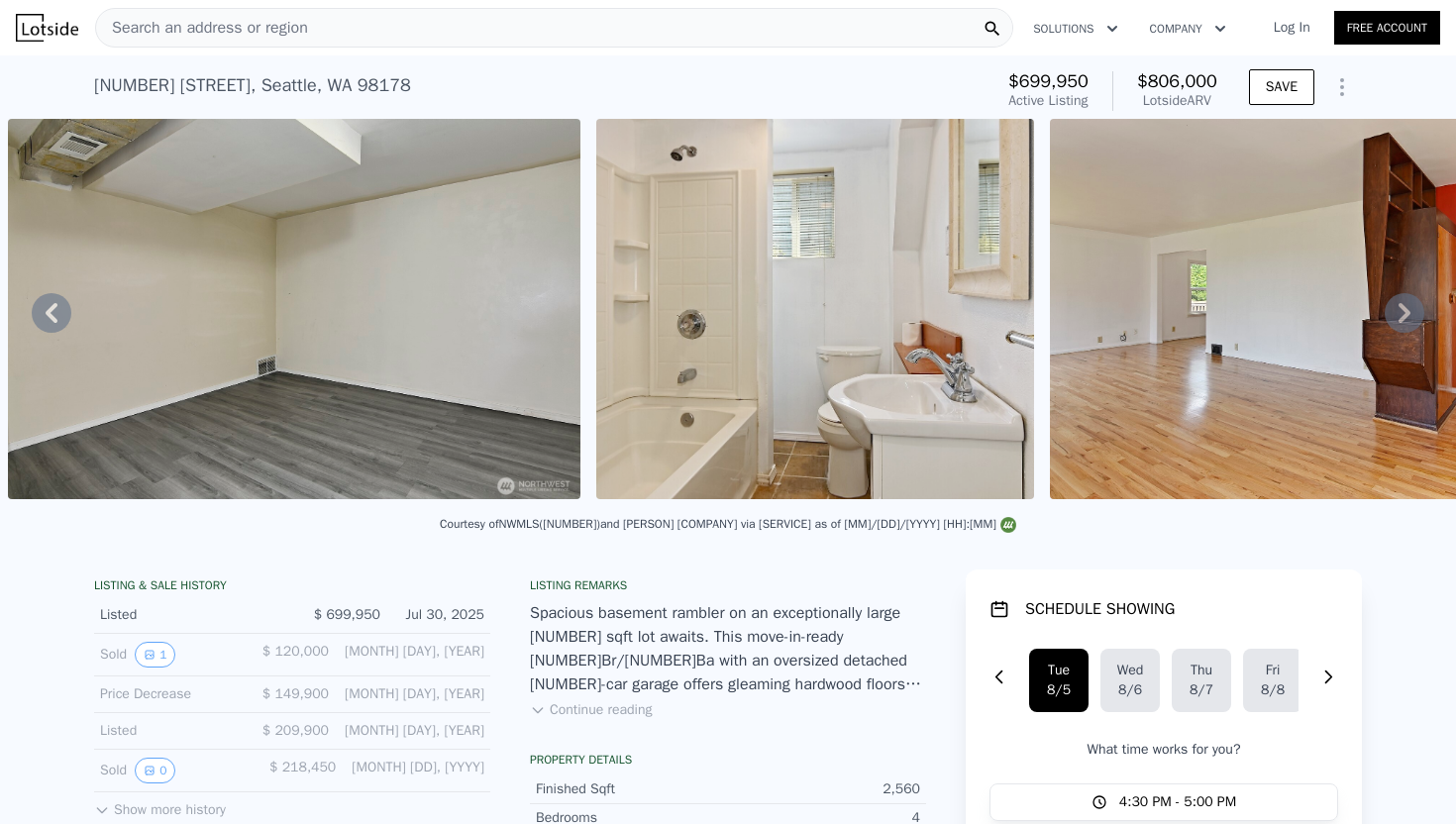 click on "Search an address or region" at bounding box center [554, 28] 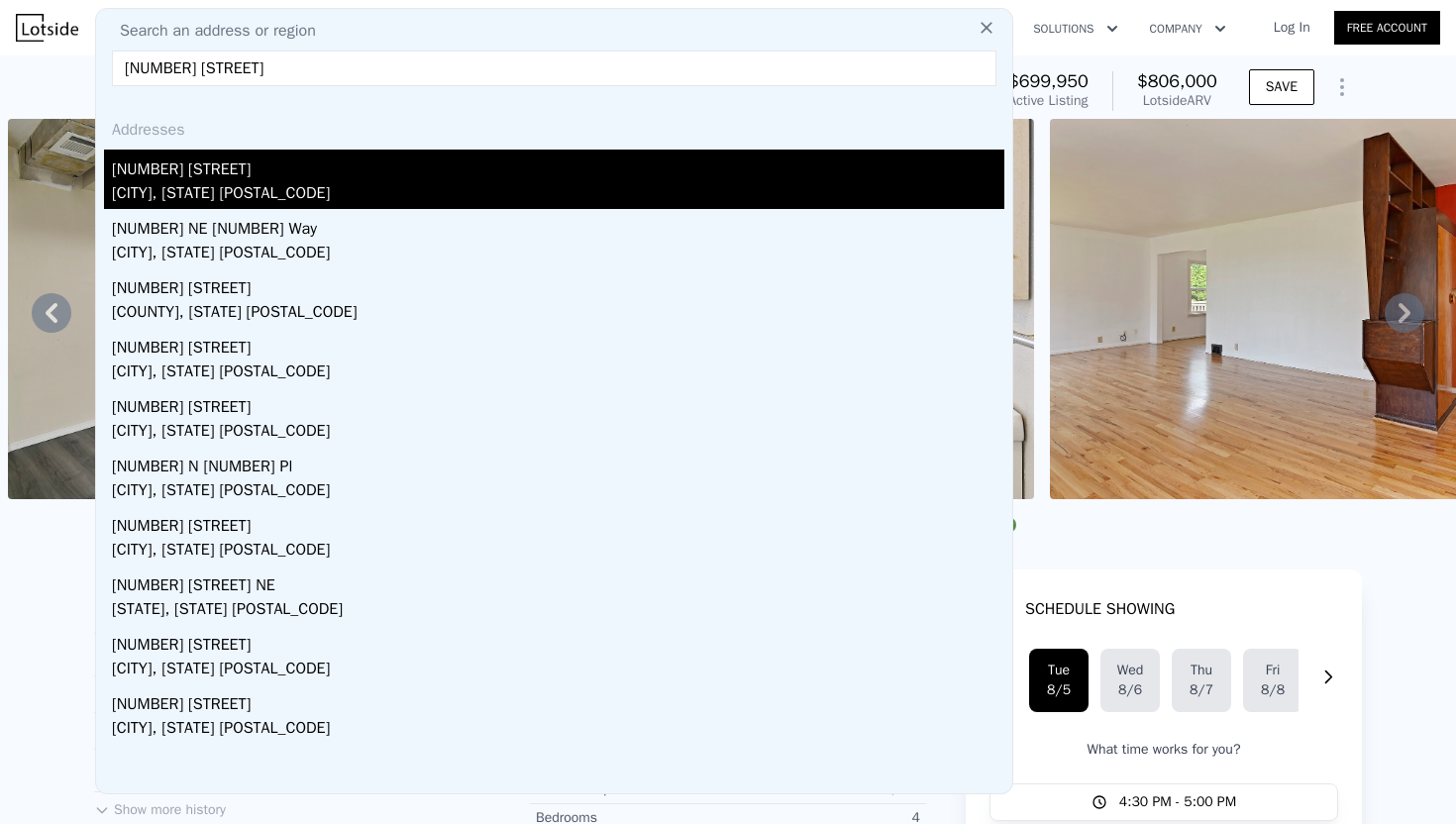 type on "[NUMBER] [STREET]" 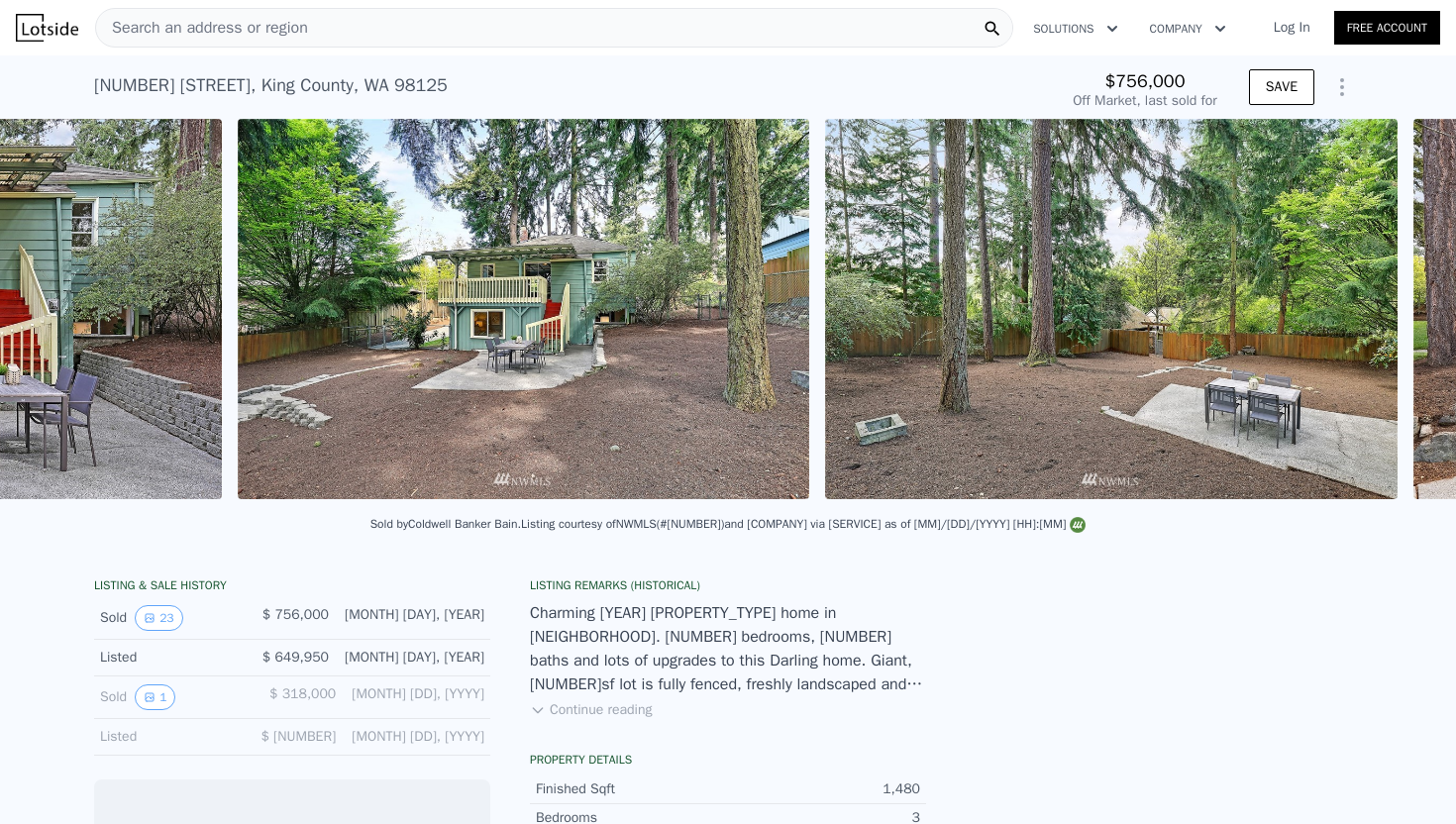 scroll, scrollTop: 0, scrollLeft: 10105, axis: horizontal 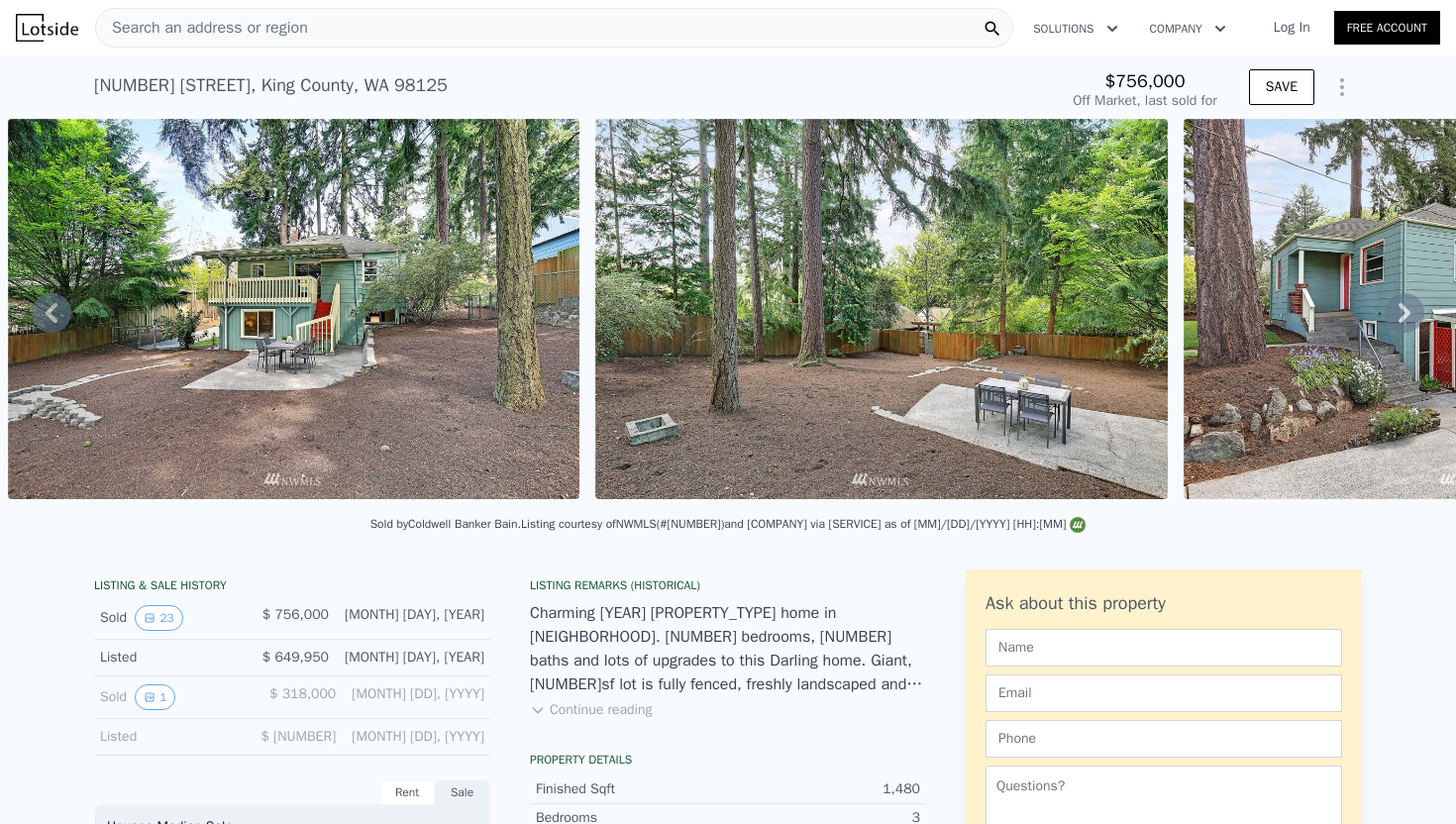 type on "-$ [NUMBER]" 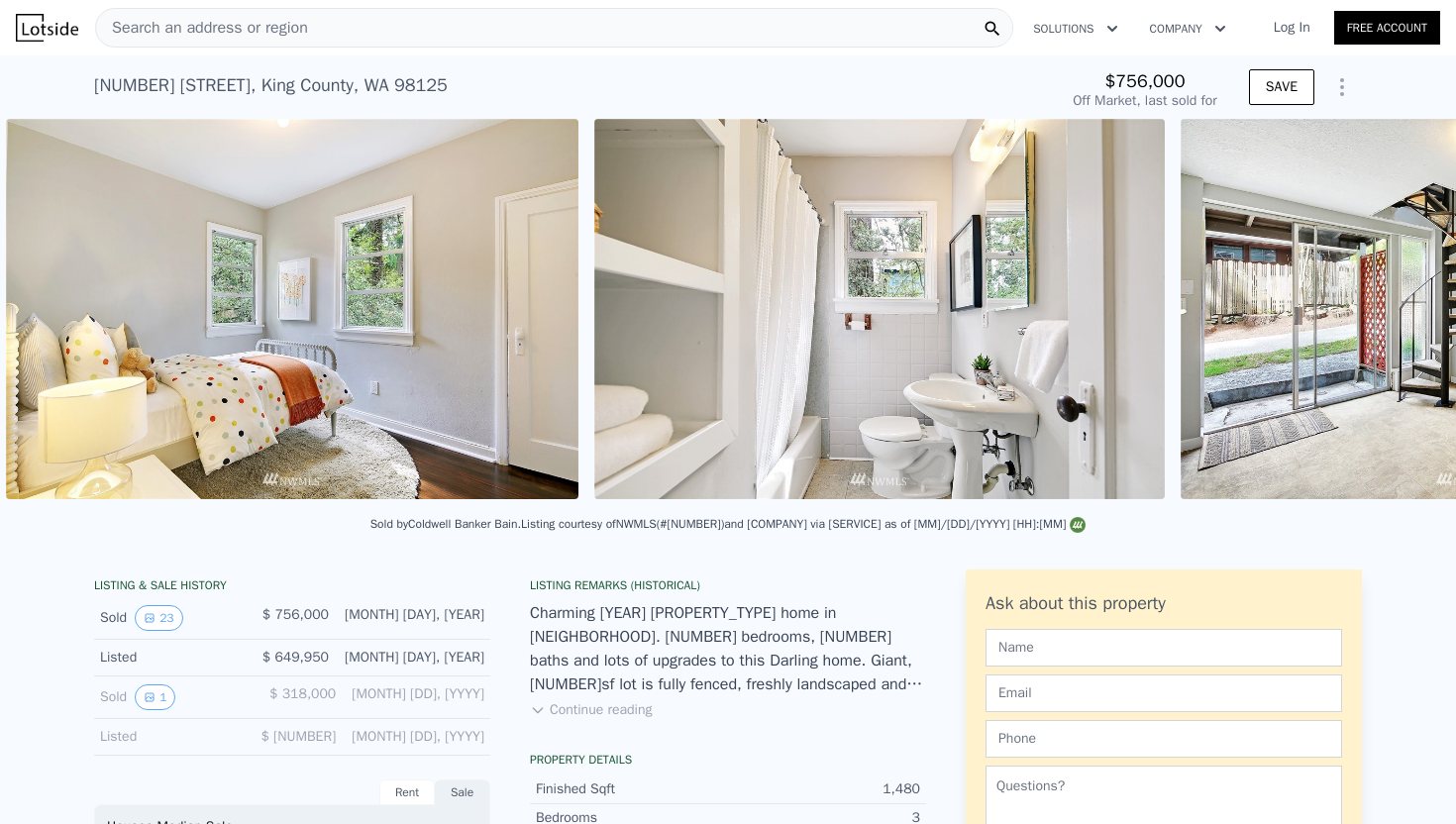 scroll, scrollTop: 0, scrollLeft: 4532, axis: horizontal 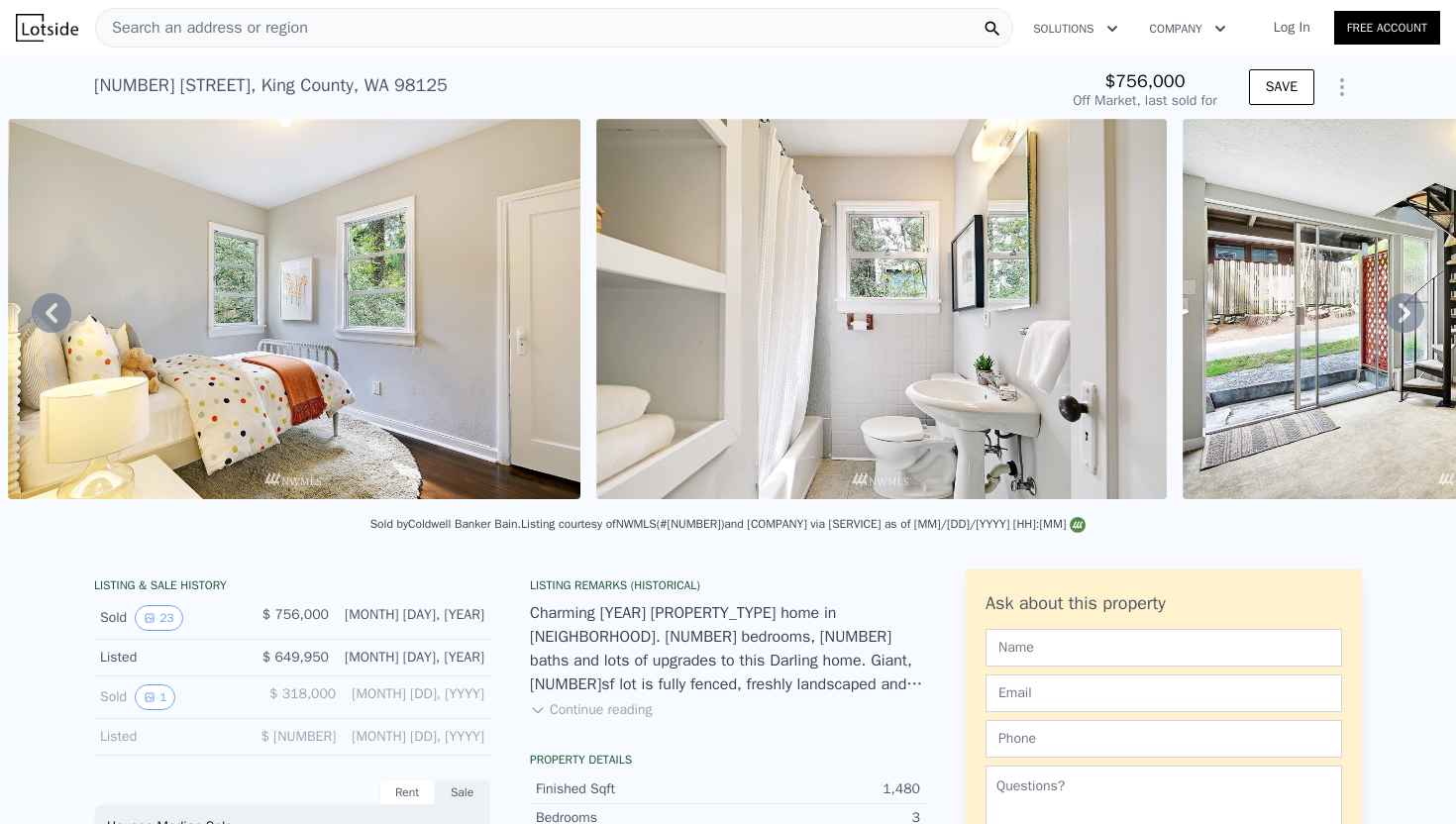 type on "$ 954,000" 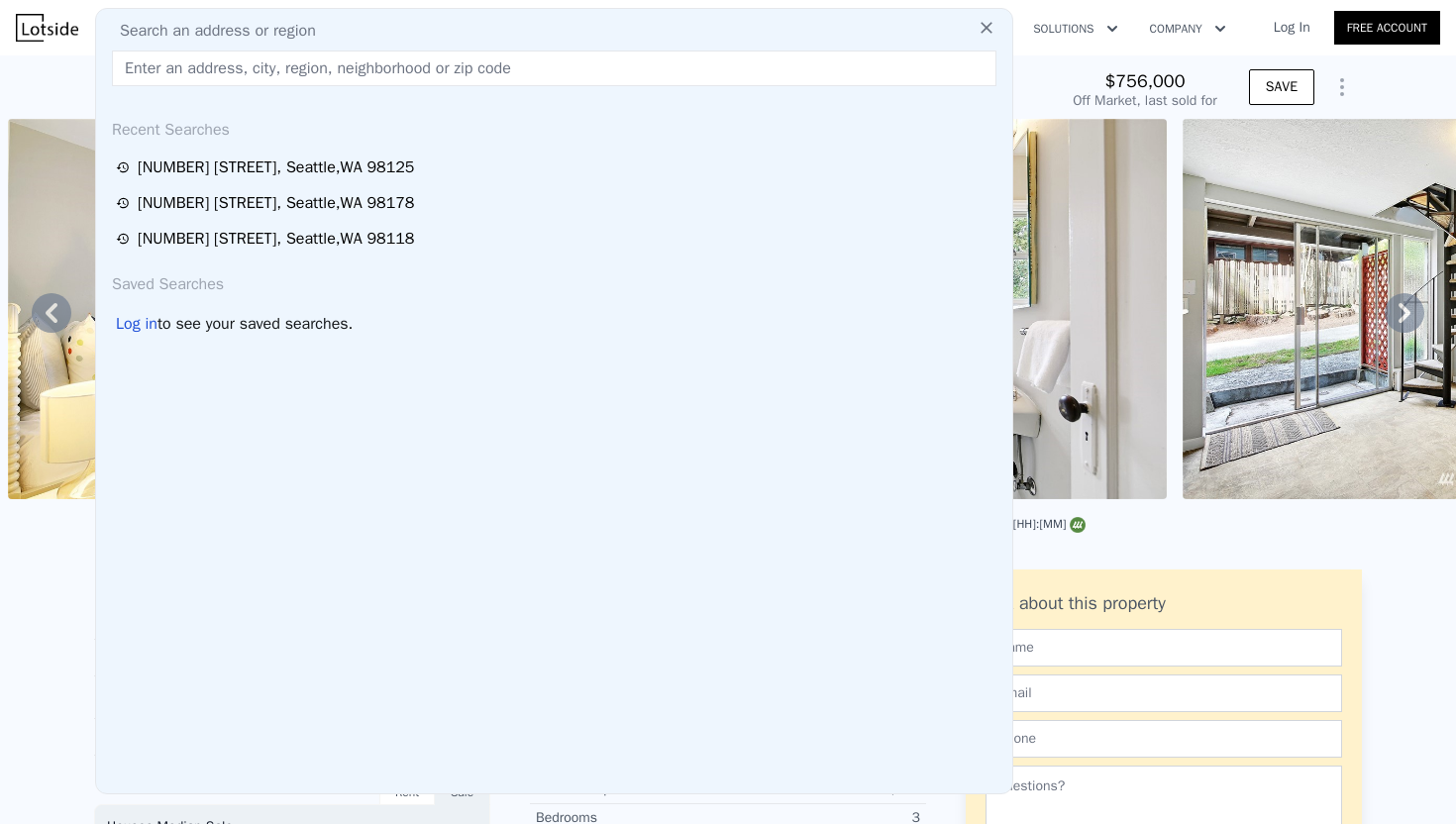 click on "Search an address or region" at bounding box center [554, 31] 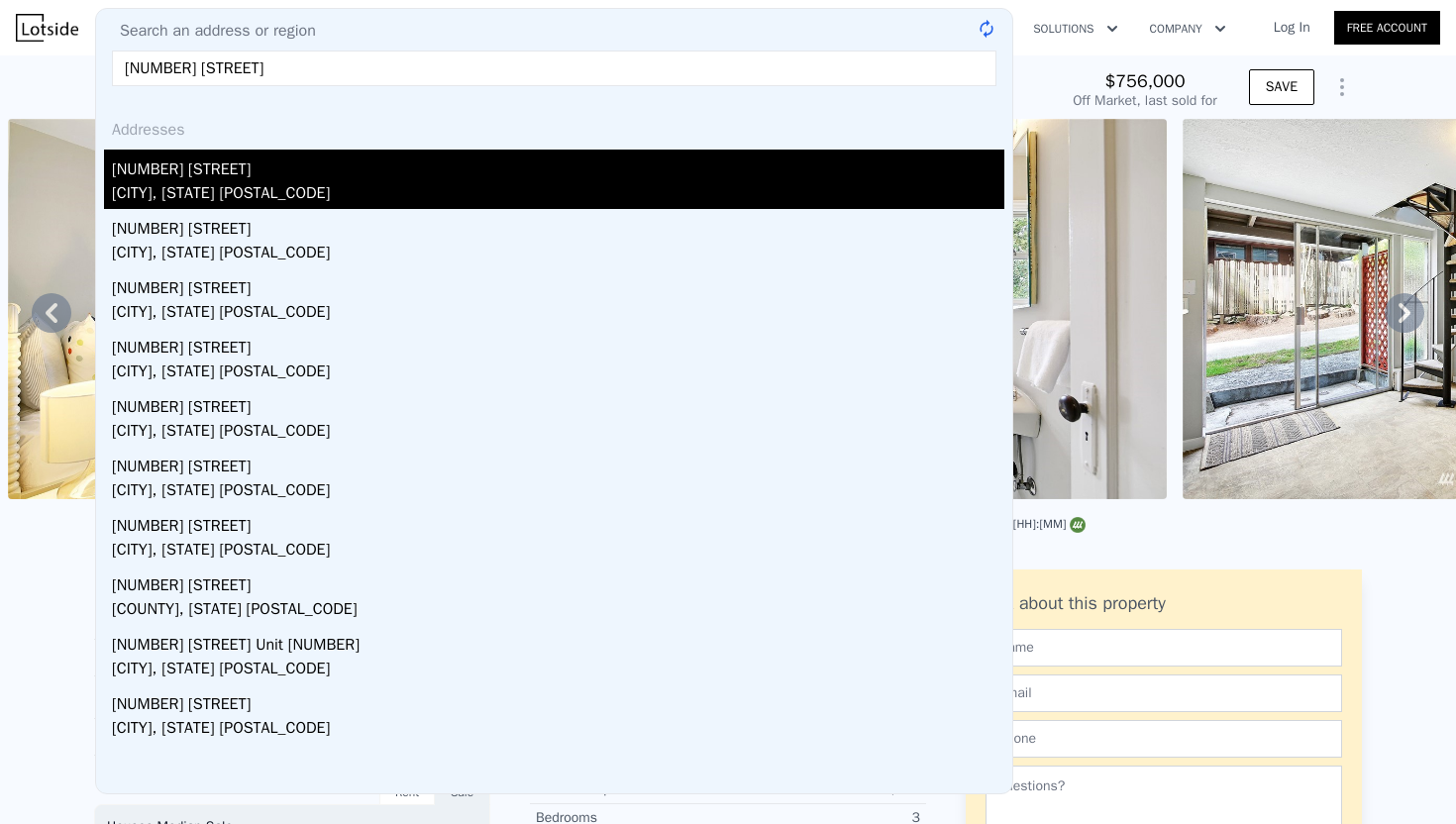 type on "[NUMBER] [STREET]" 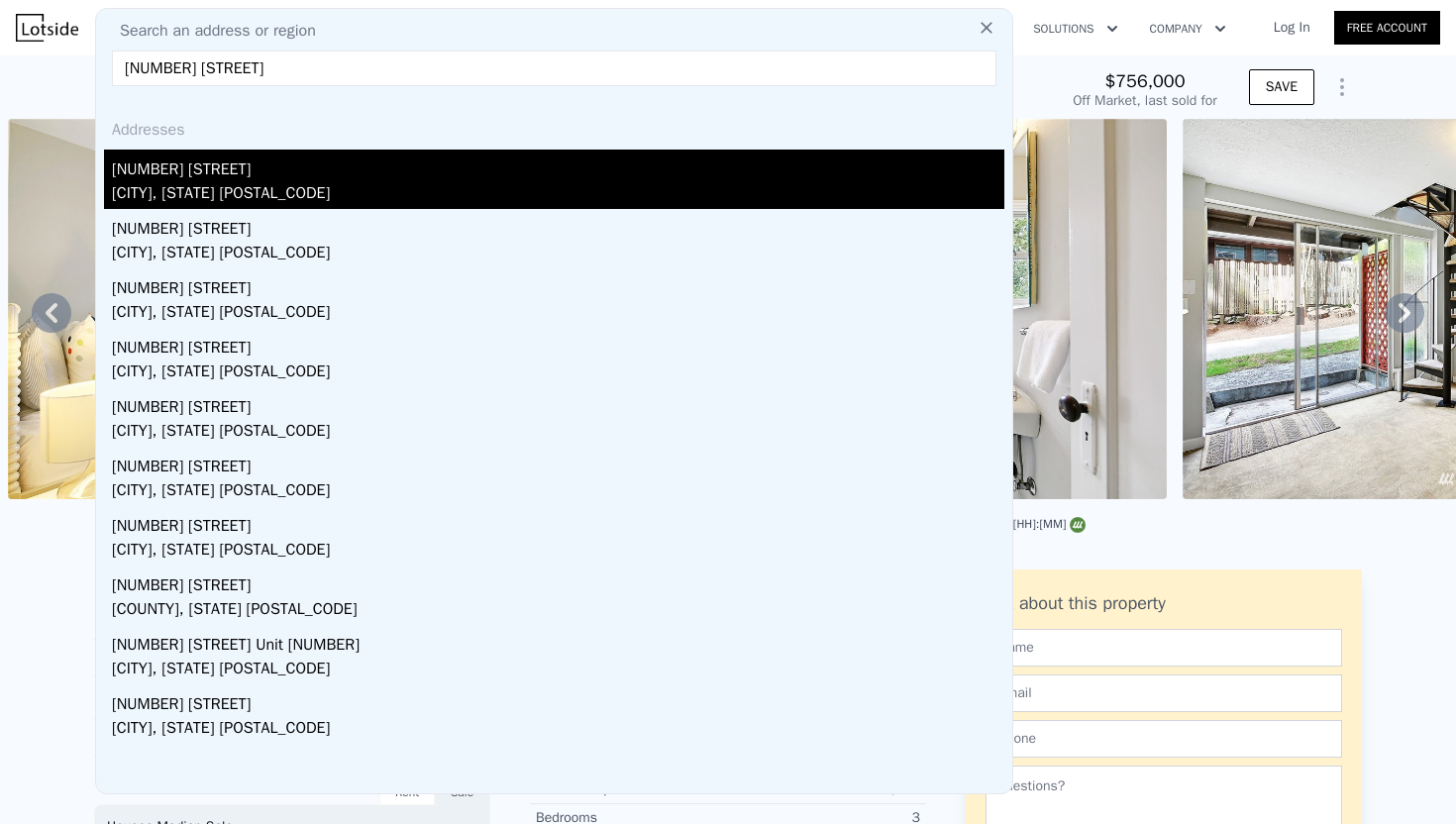 click on "[NUMBER] [STREET]" at bounding box center [558, 165] 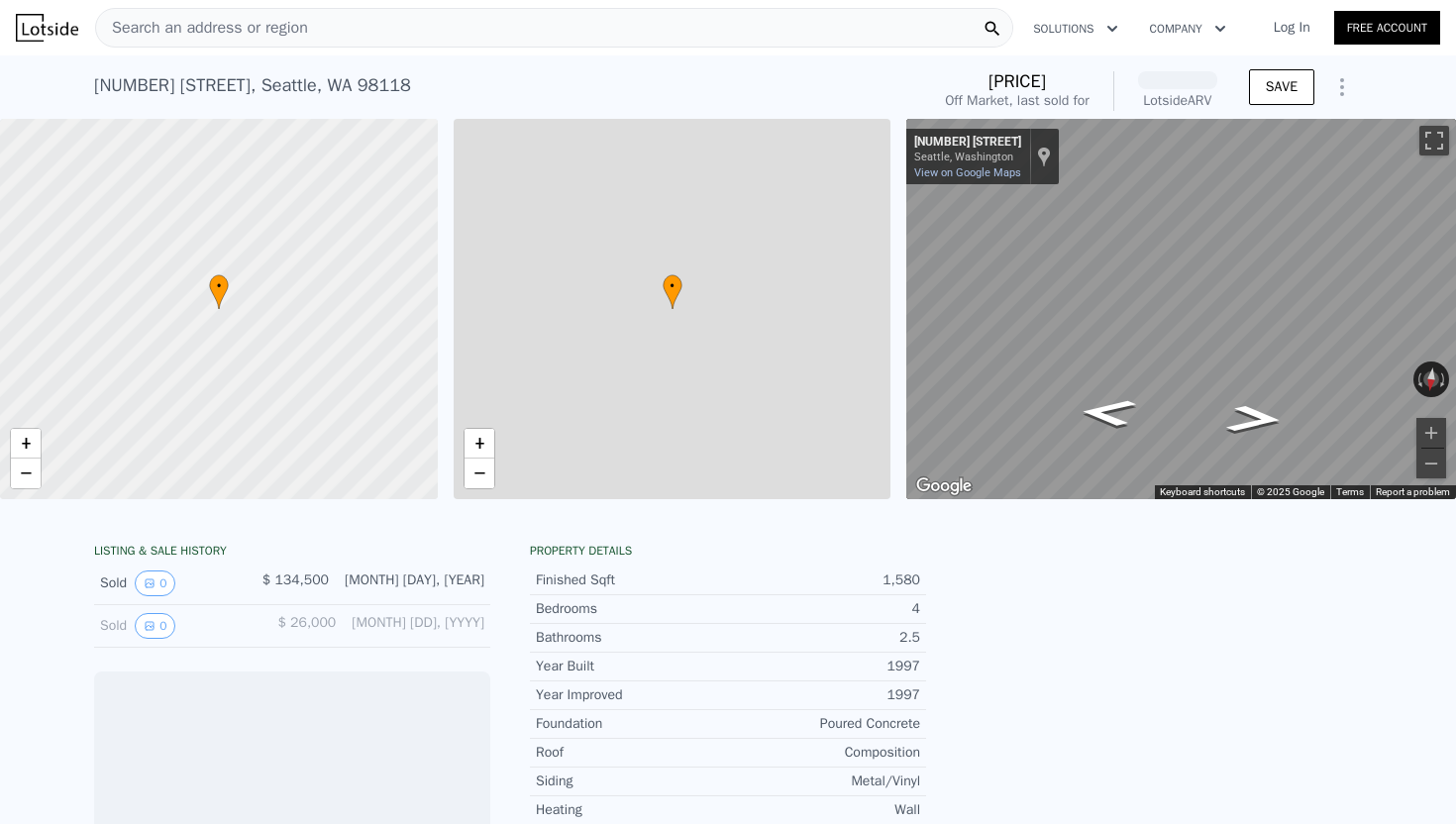 scroll, scrollTop: 0, scrollLeft: 8, axis: horizontal 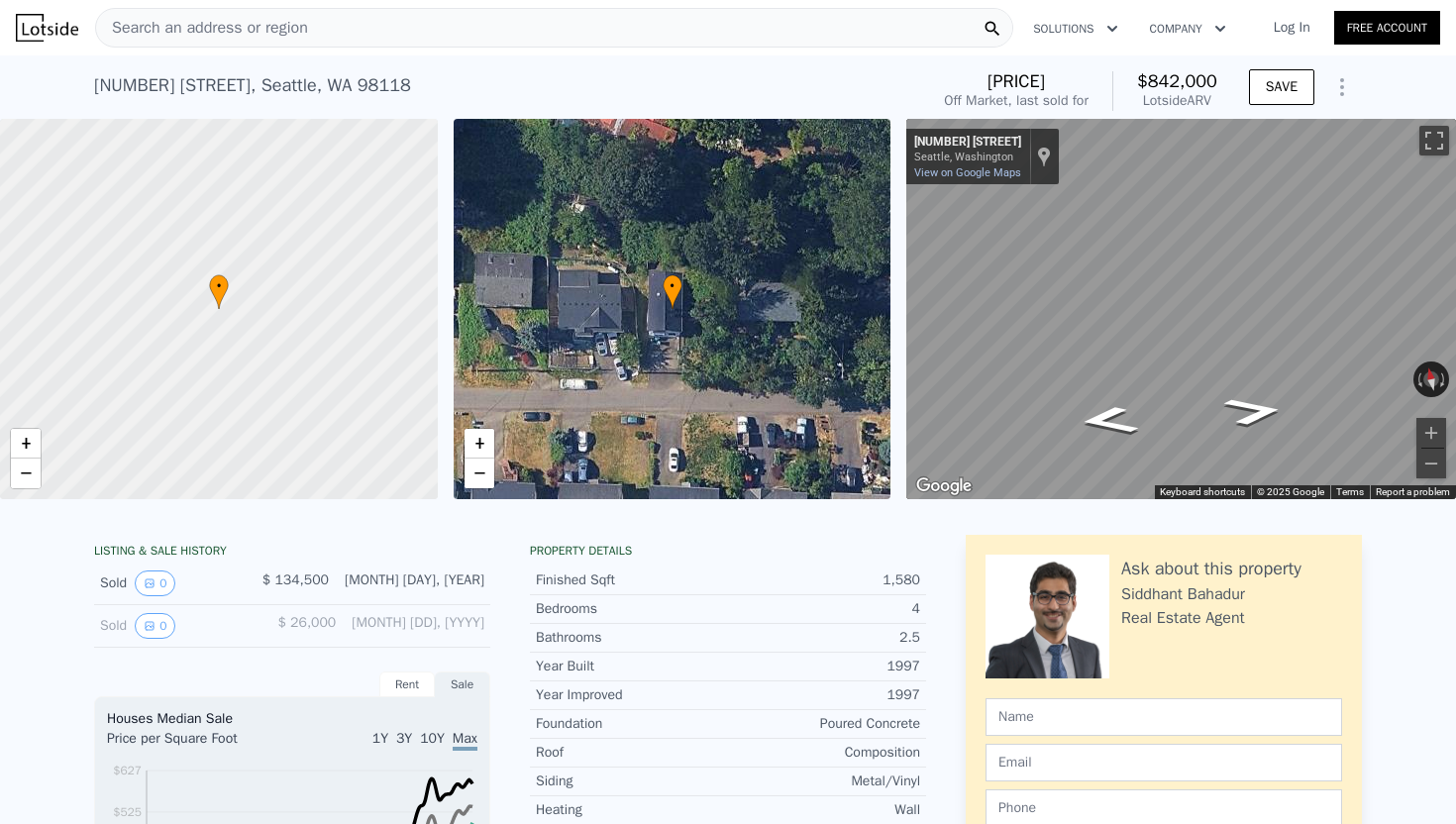 click on "[NUMBER] [STREET] ,   [CITY] ,   [STATE]   [POSTAL_CODE]" at bounding box center [253, 85] 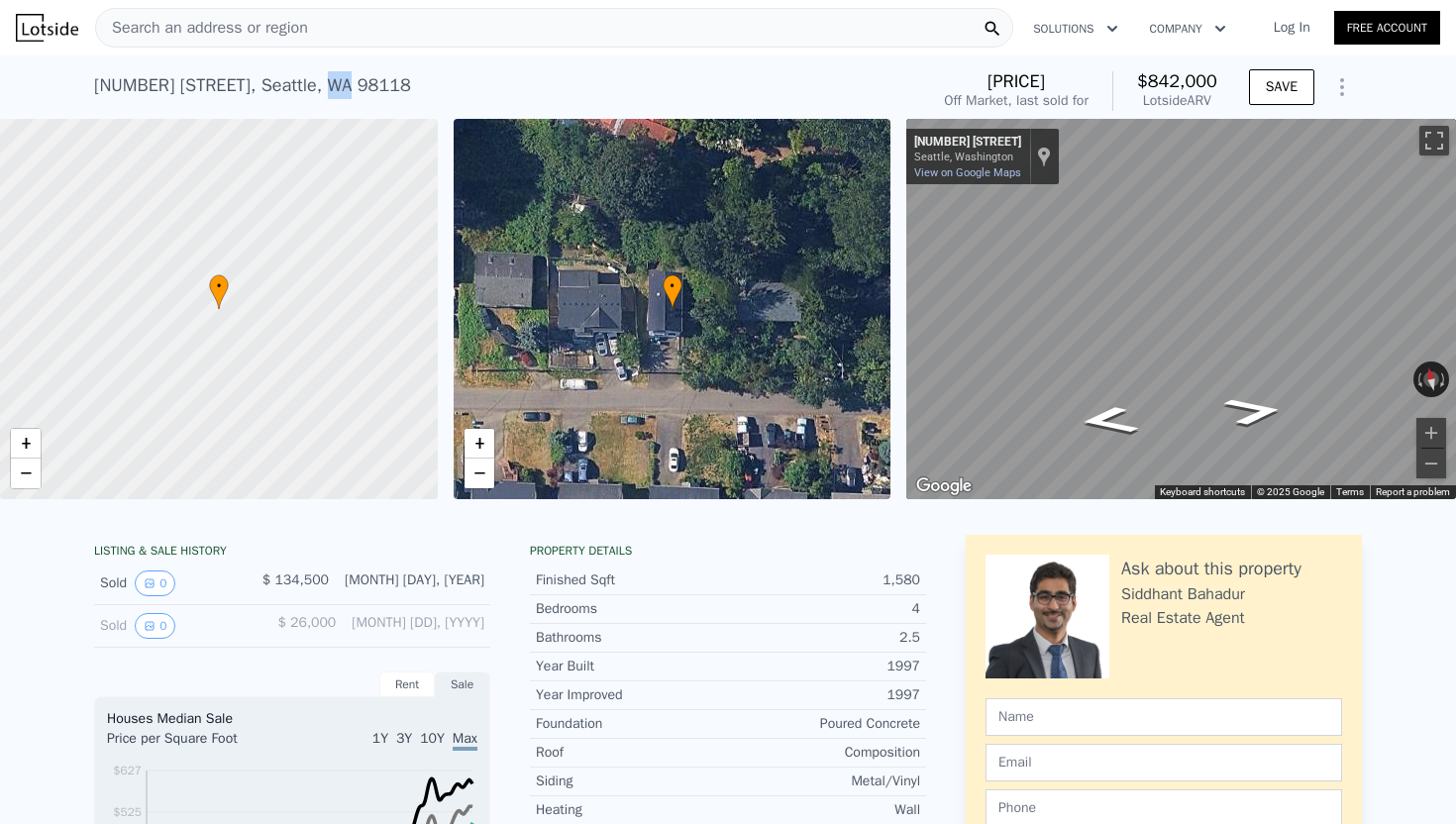 click on "[NUMBER] [STREET] ,   [CITY] ,   [STATE]   [POSTAL_CODE]" at bounding box center [253, 85] 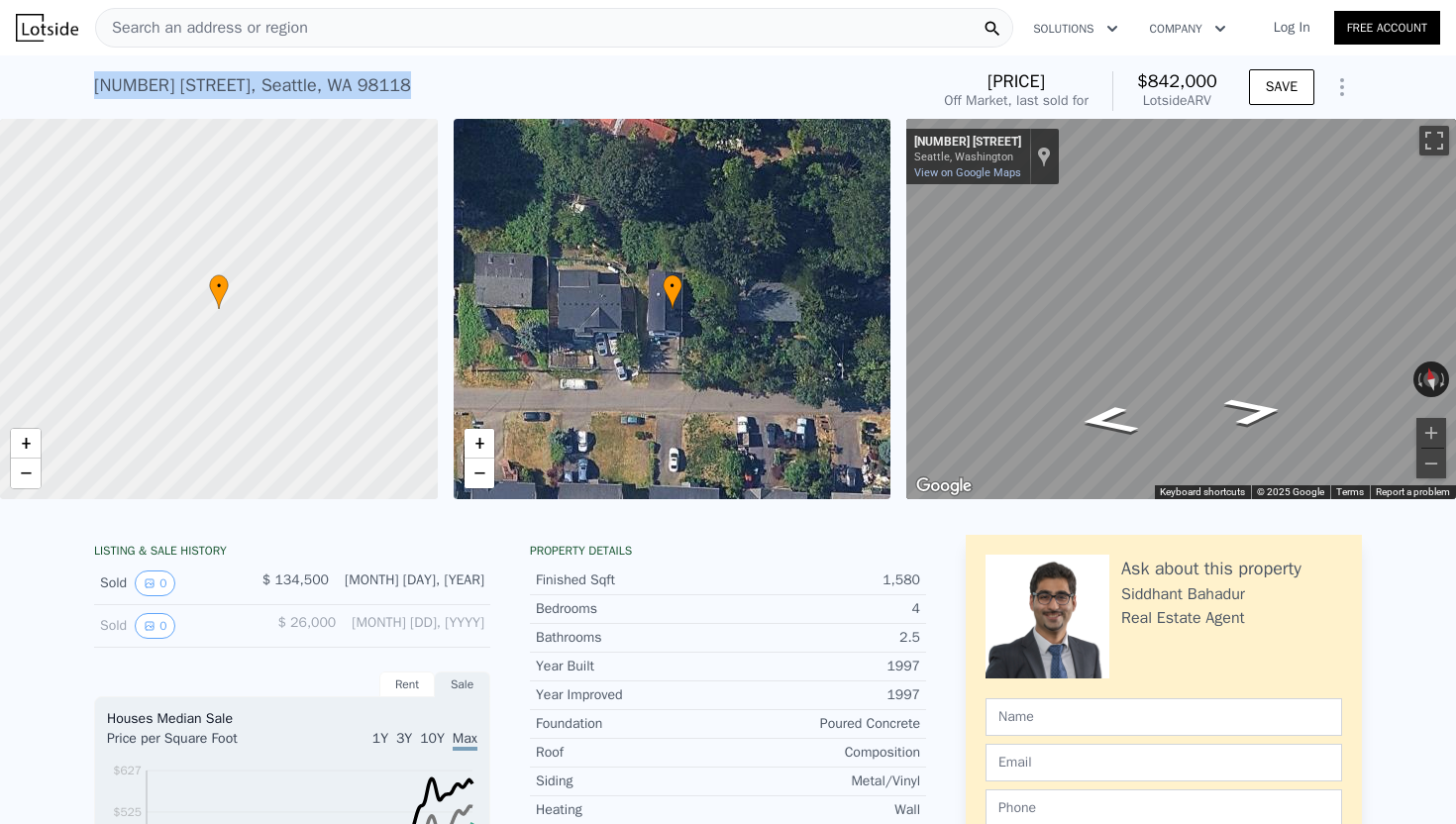 click on "[NUMBER] [STREET] ,   [CITY] ,   [STATE]   [POSTAL_CODE]" at bounding box center (253, 85) 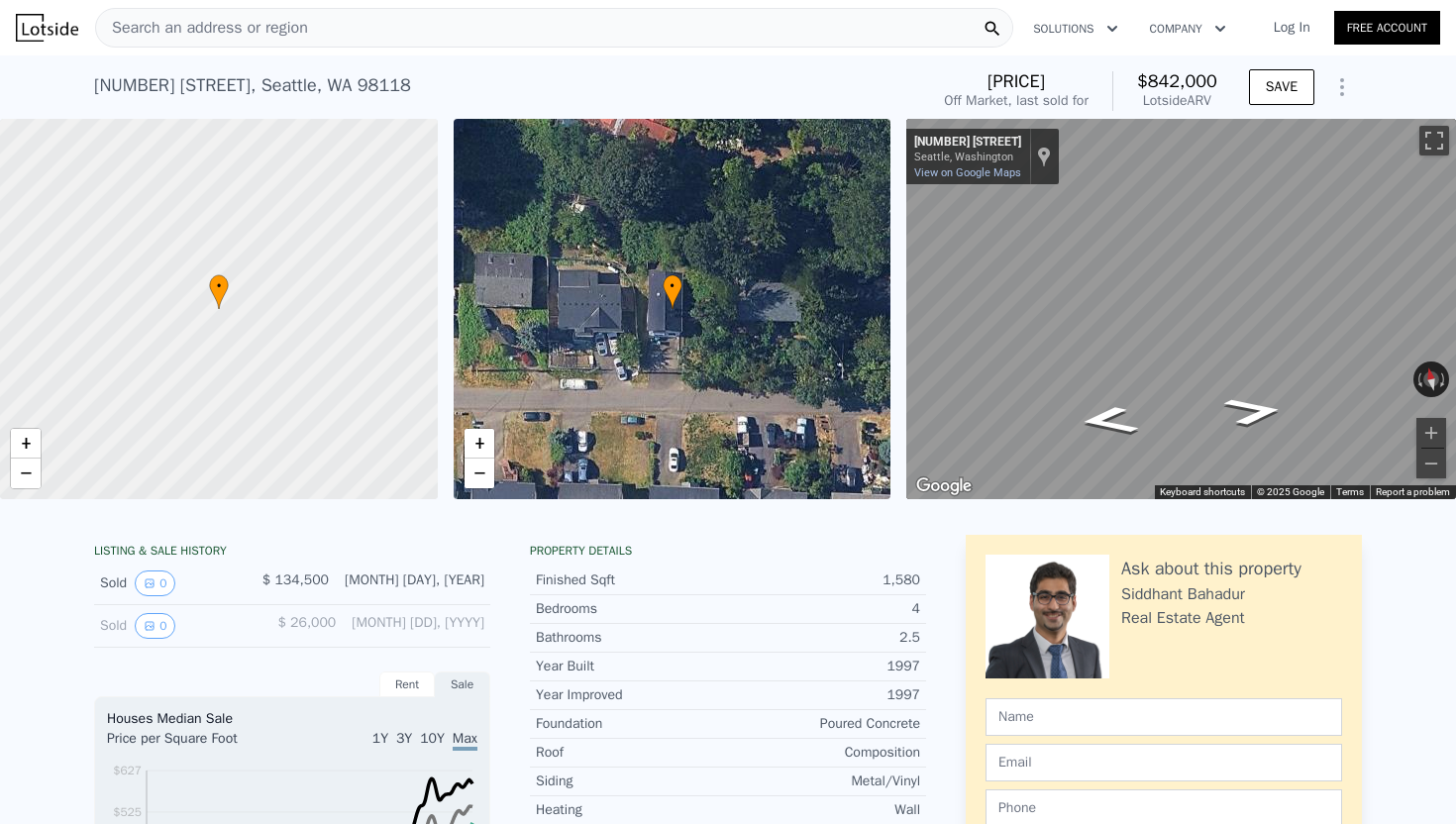 click on "Search an address or region" at bounding box center (554, 28) 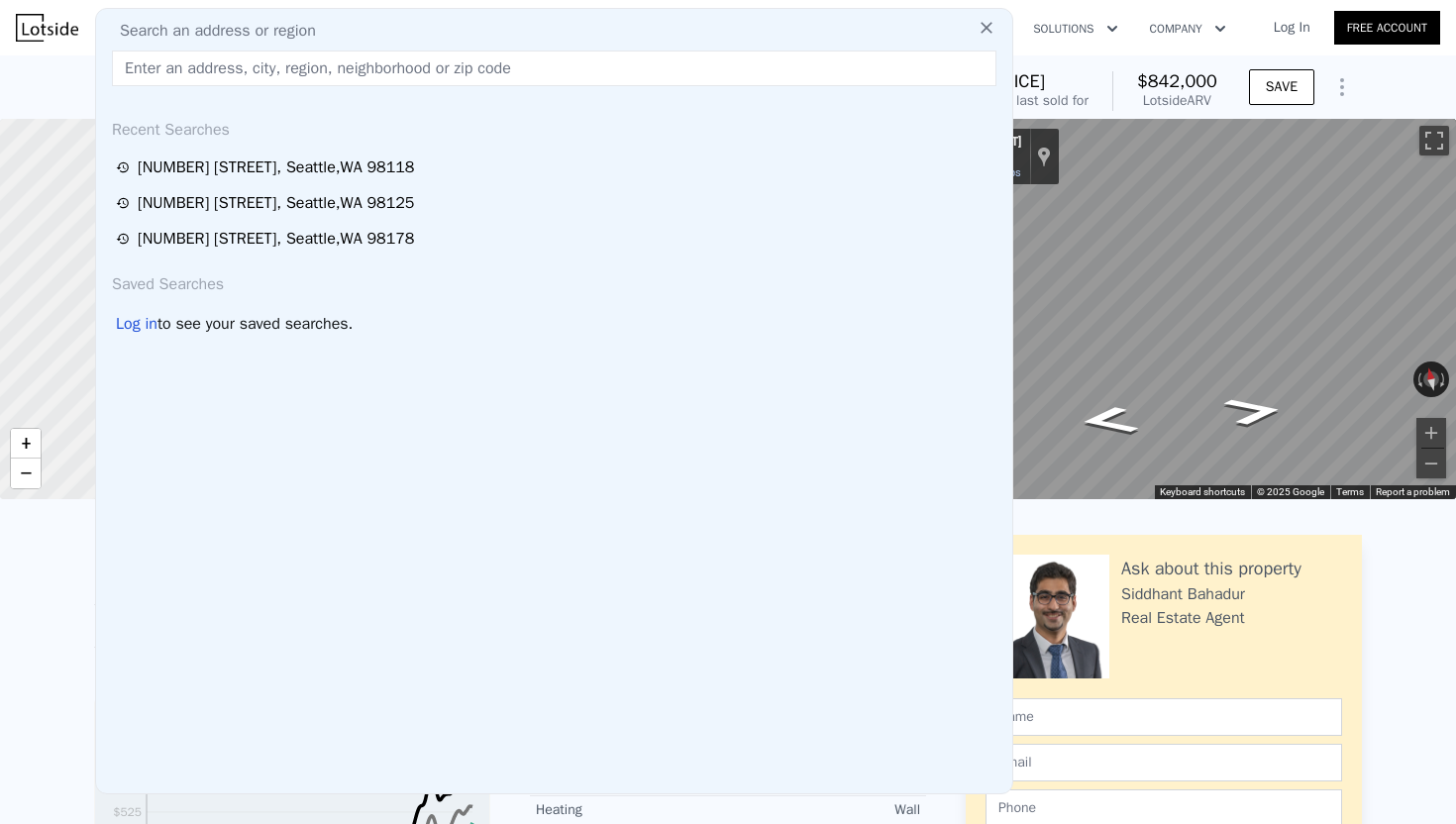 type on "[NUMBER] [STREET], [CITY], [STATE] [POSTAL_CODE]" 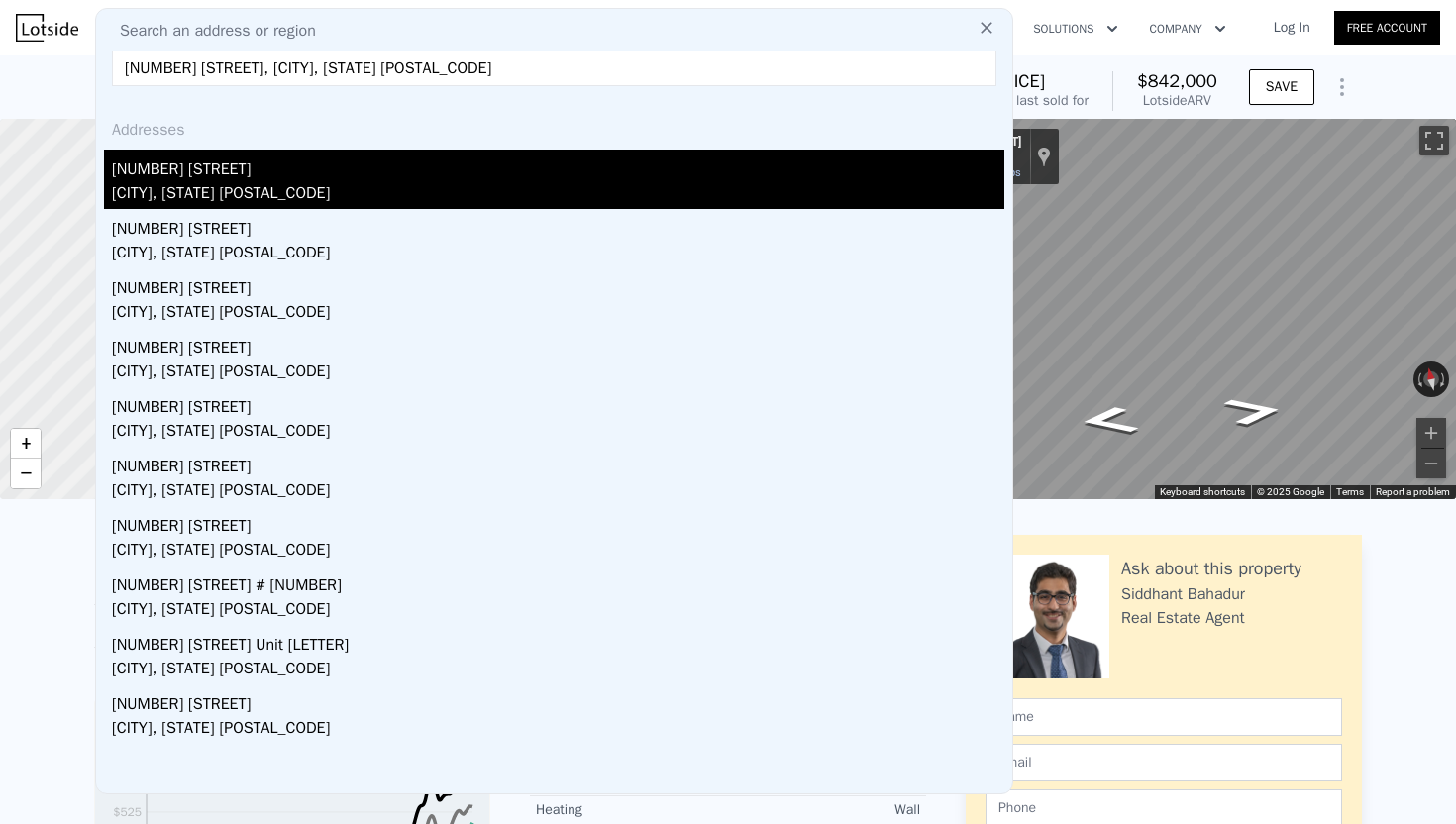 click on "[NUMBER] [STREET]" at bounding box center [558, 165] 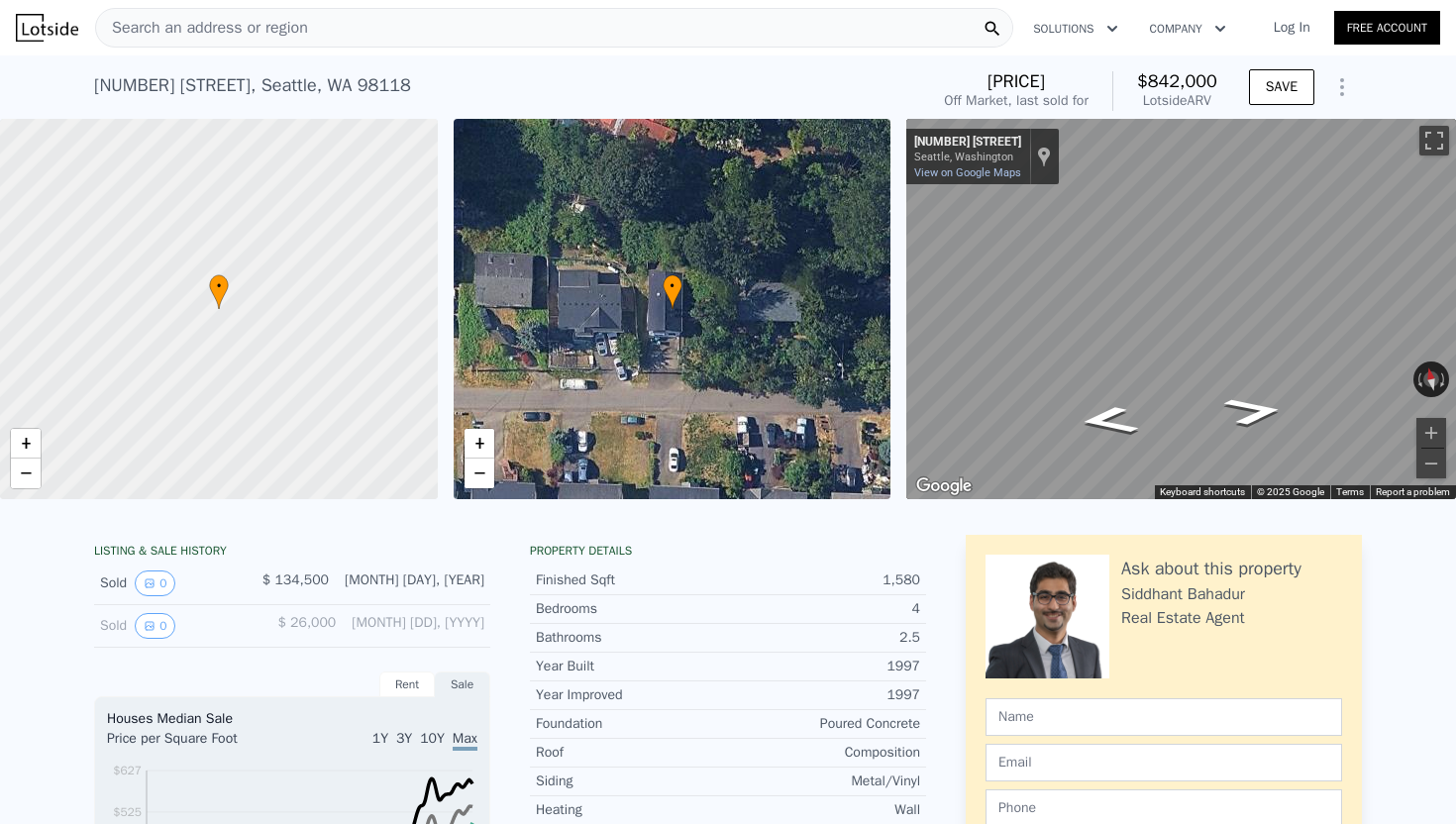 click on "Search an address or region" at bounding box center [554, 28] 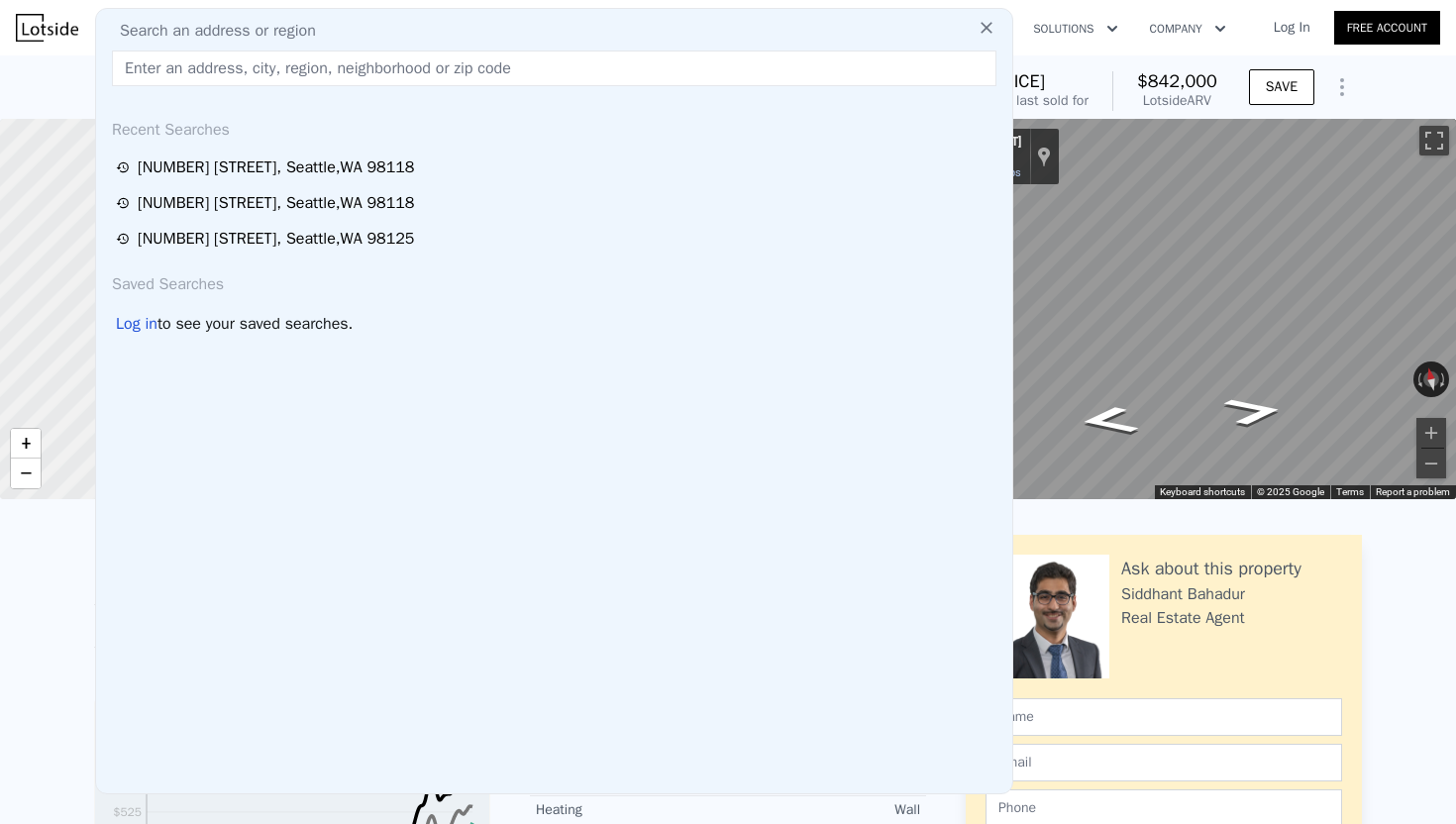 type on "[NUMBER] [STREET], [CITY], [STATE] [POSTAL_CODE]" 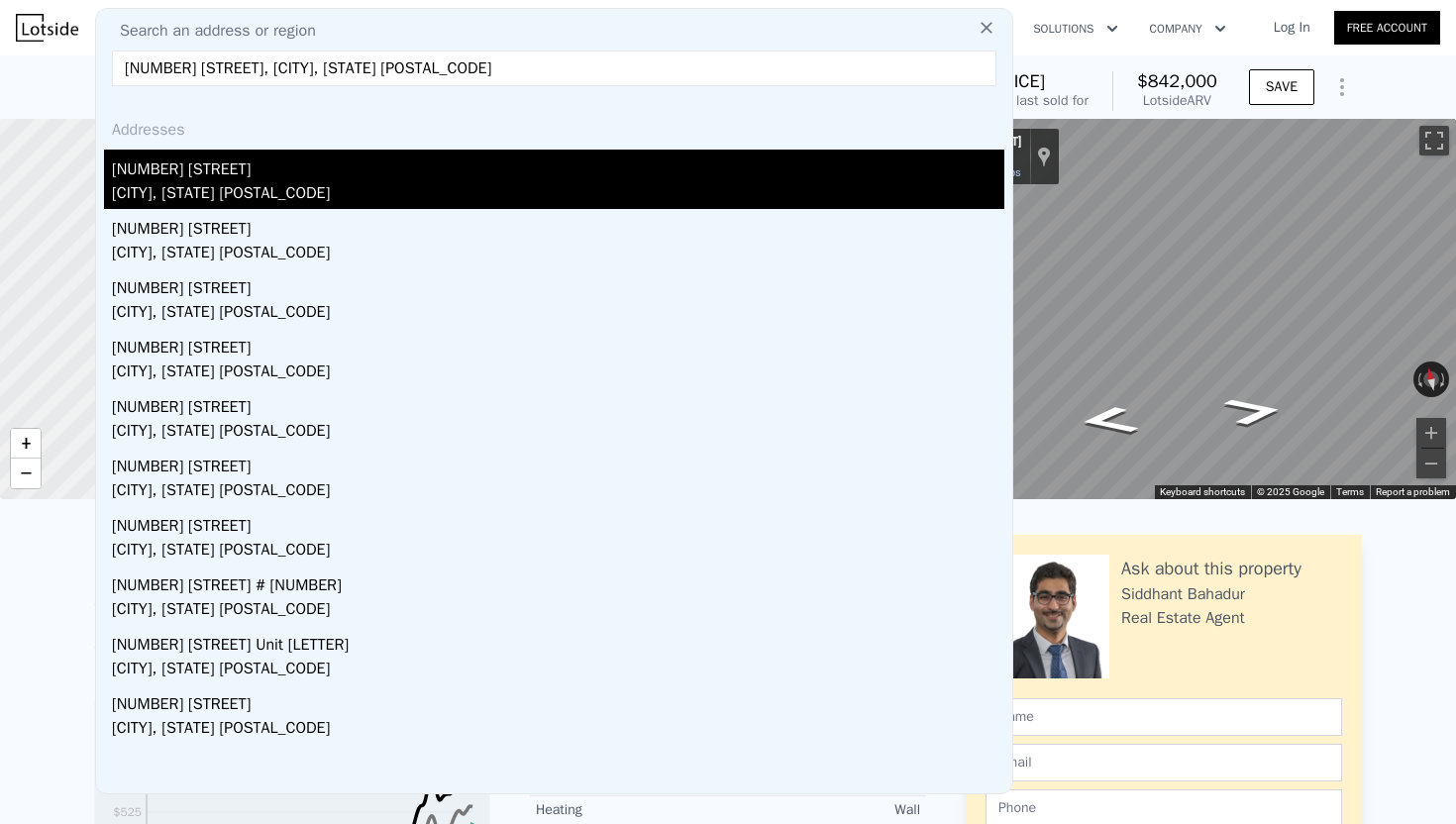 click on "[NUMBER] [STREET]" at bounding box center [558, 165] 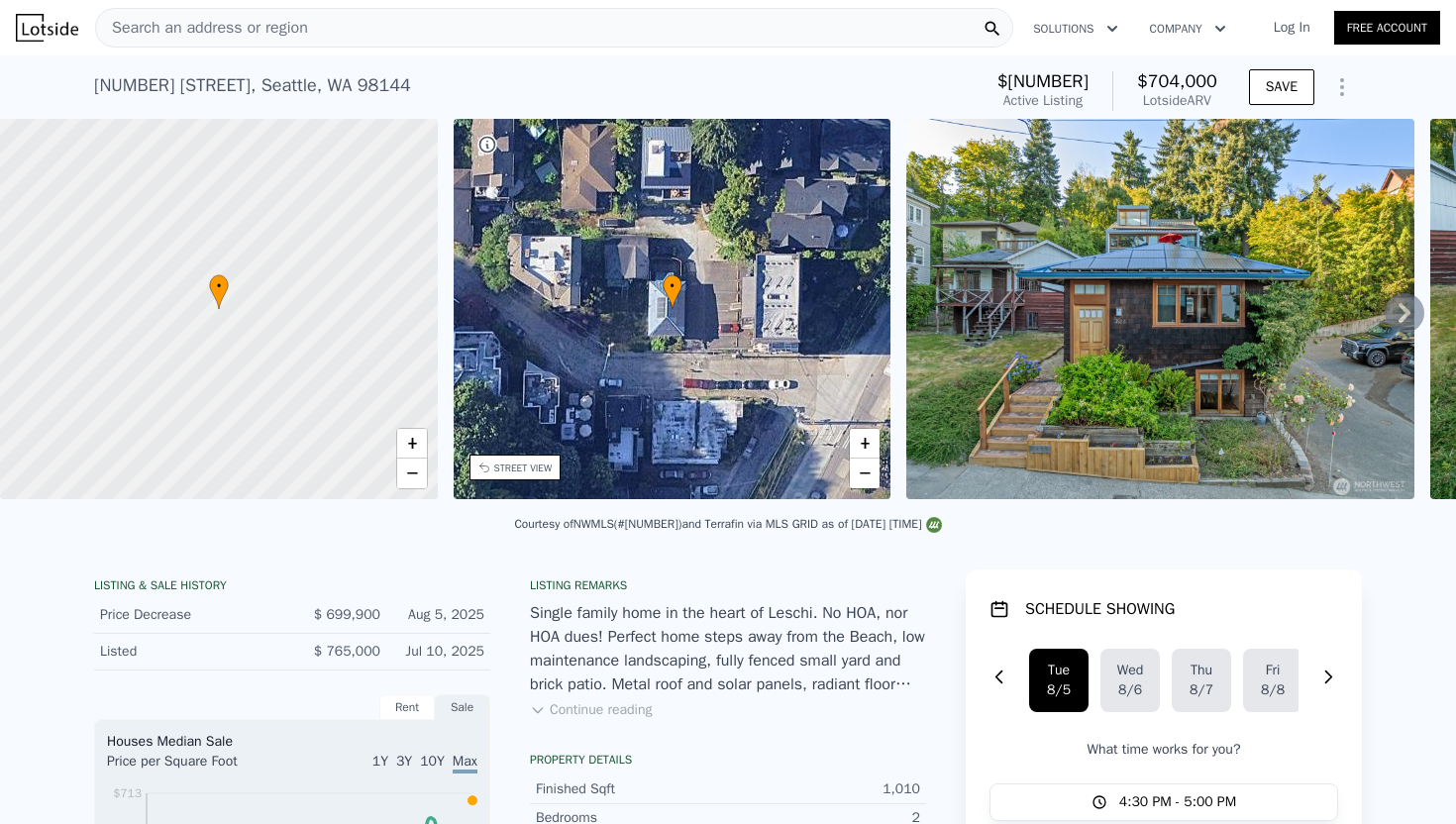 click on "[NUMBER] [STREET], [CITY], [STATE] [POSTAL_CODE]" at bounding box center (253, 85) 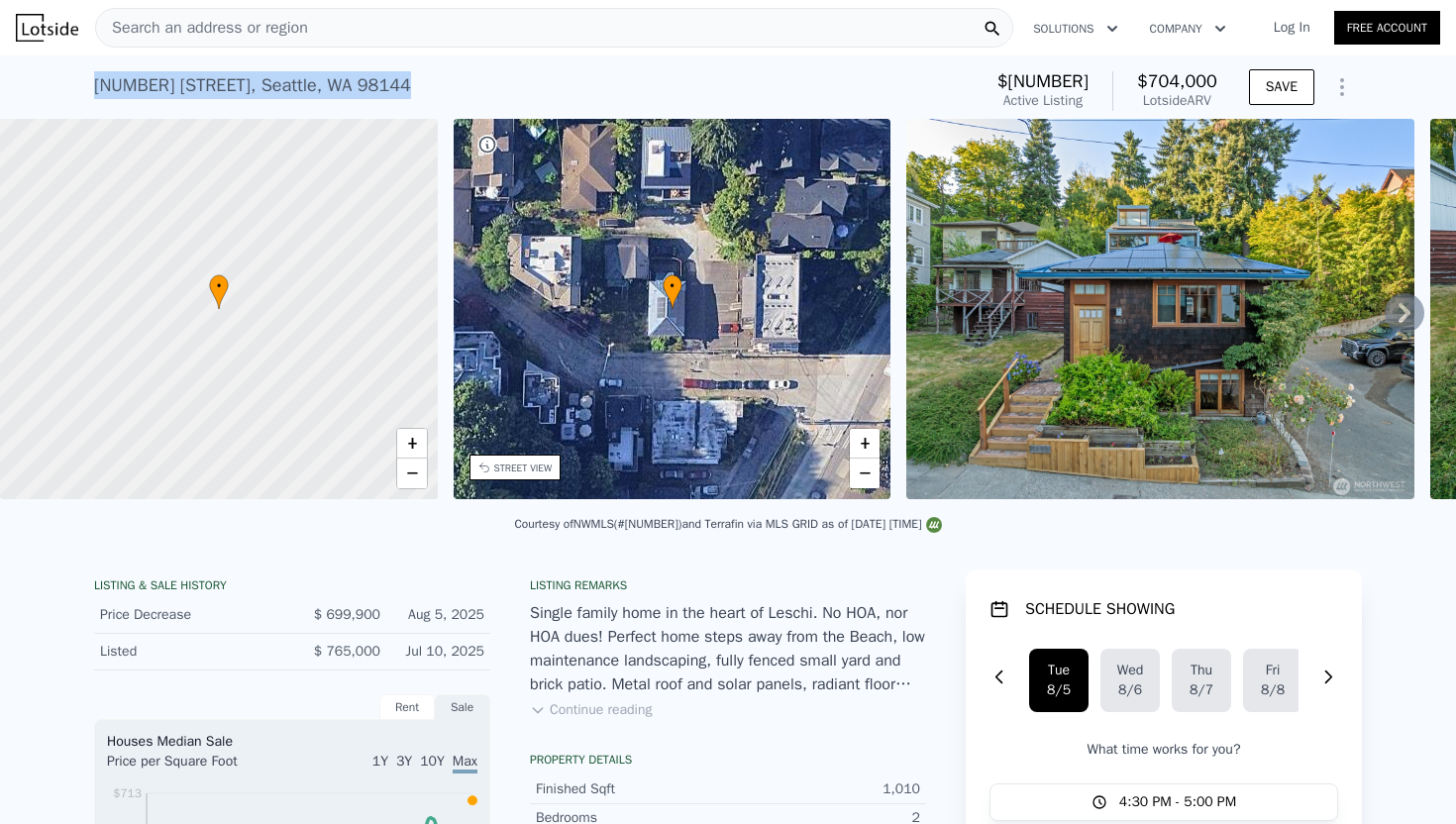 click on "[NUMBER] [STREET], [CITY], [STATE] [POSTAL_CODE]" at bounding box center (253, 85) 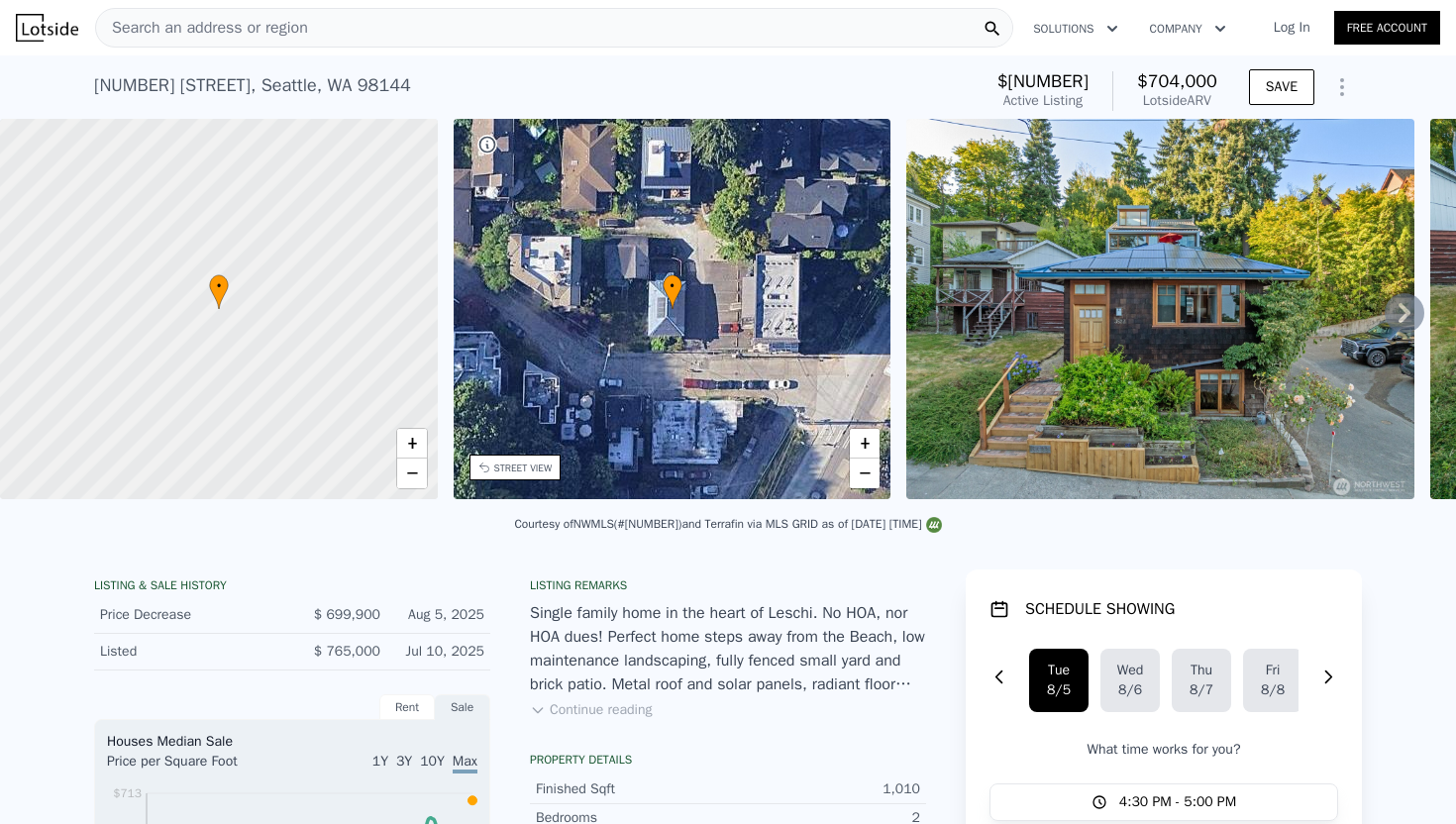 click on "Search an address or region" at bounding box center (554, 28) 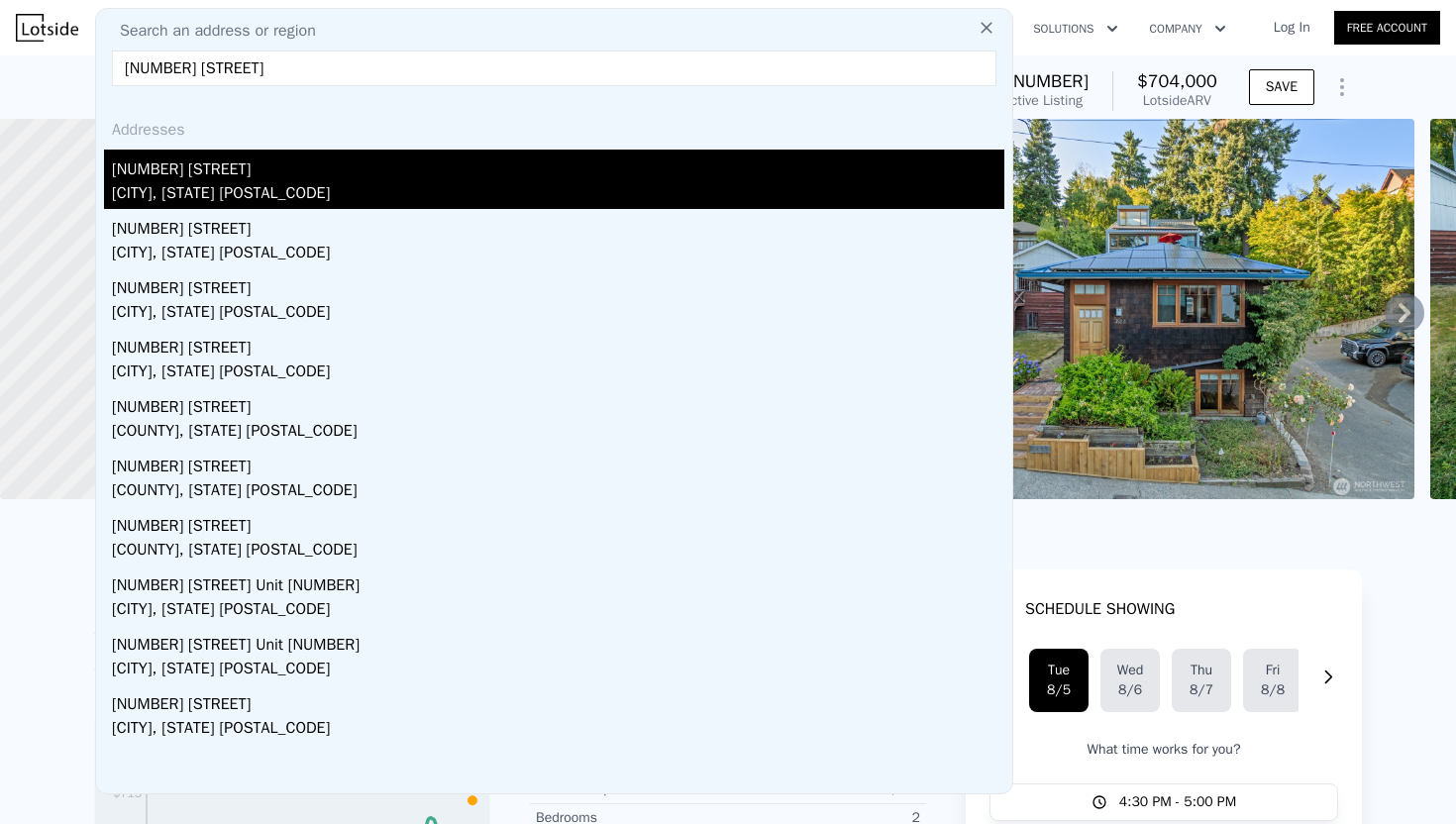 type on "[NUMBER] [STREET]" 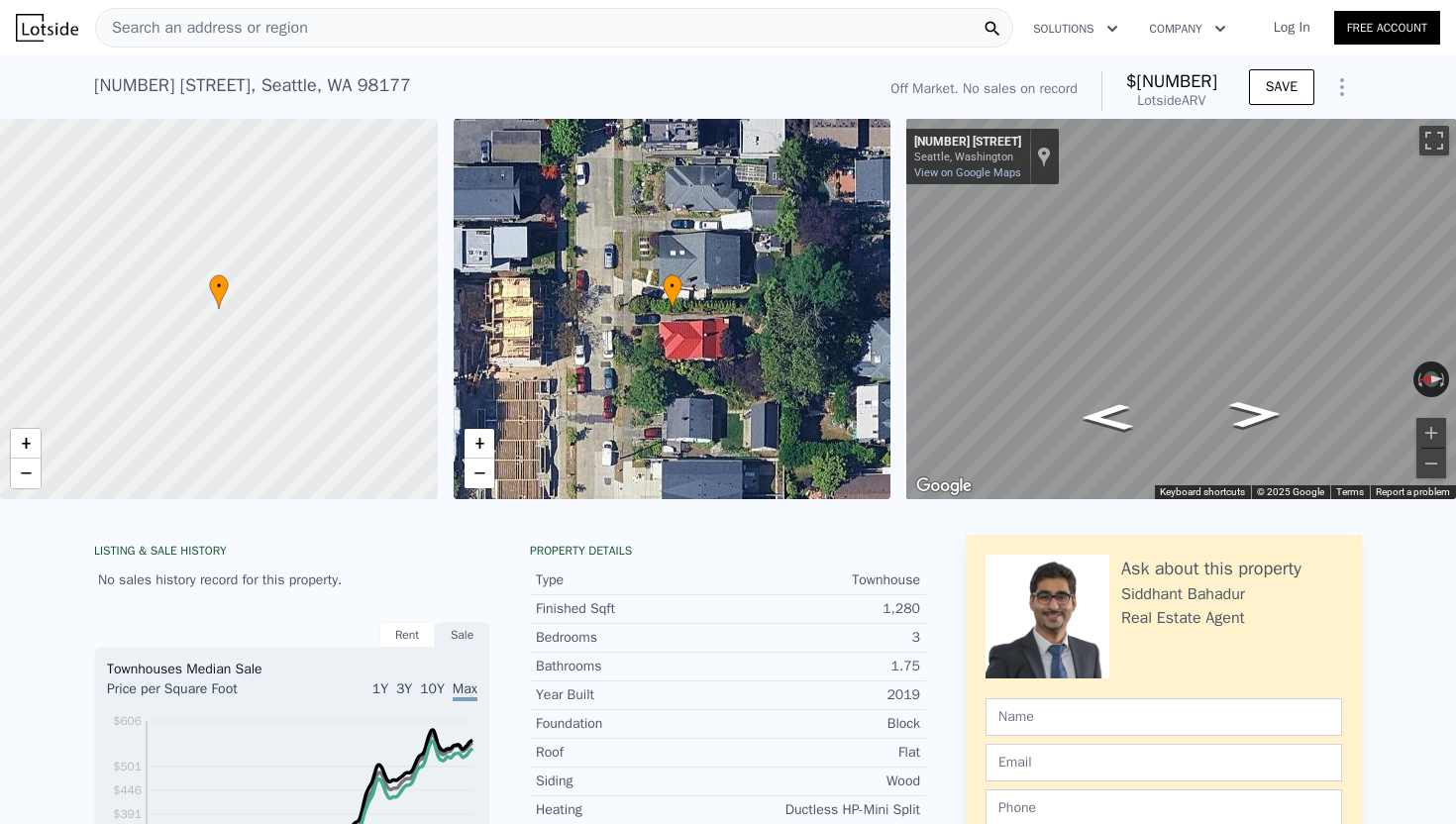 click on "Search an address or region" at bounding box center [554, 28] 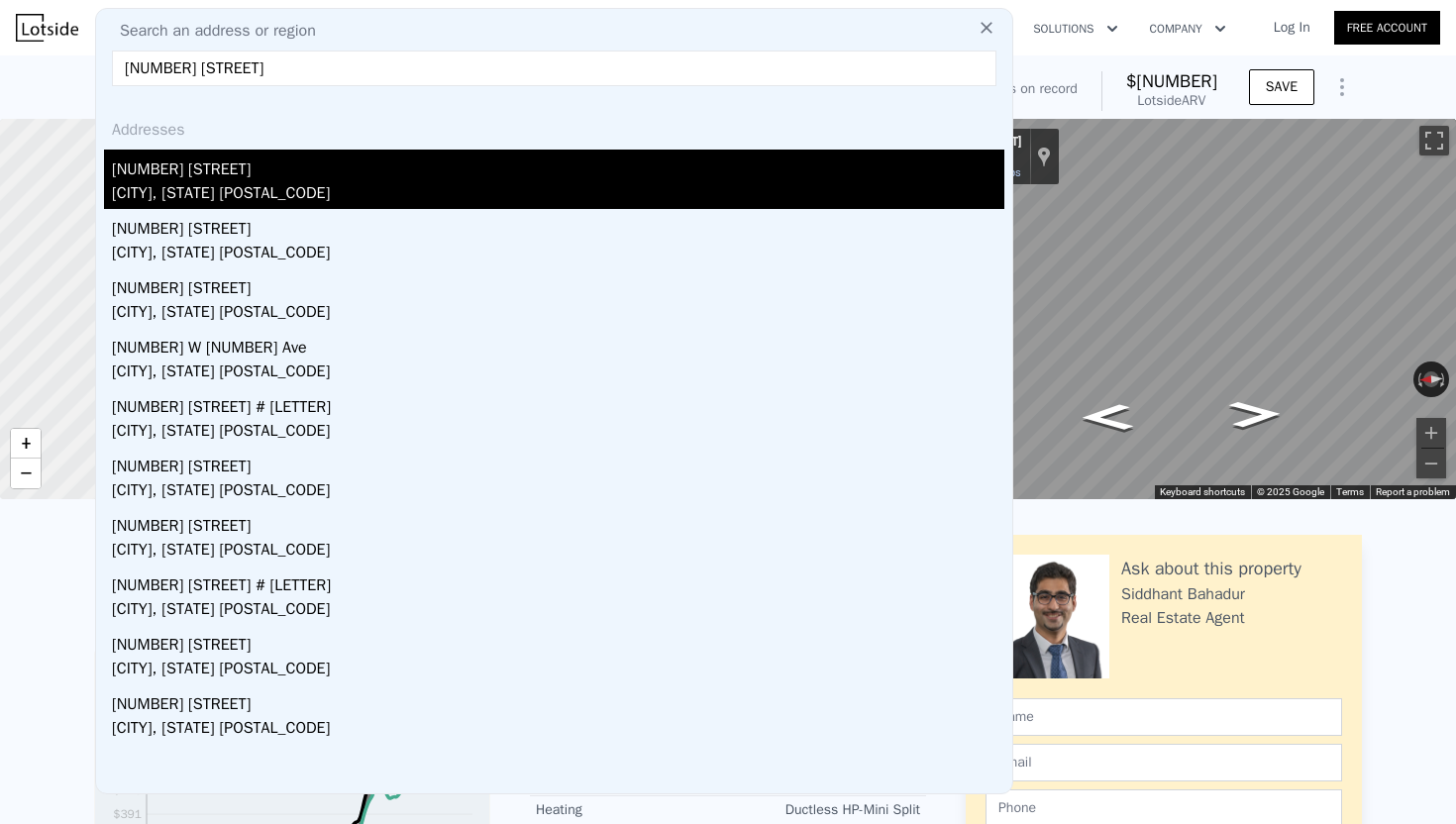 type on "[NUMBER] [STREET]" 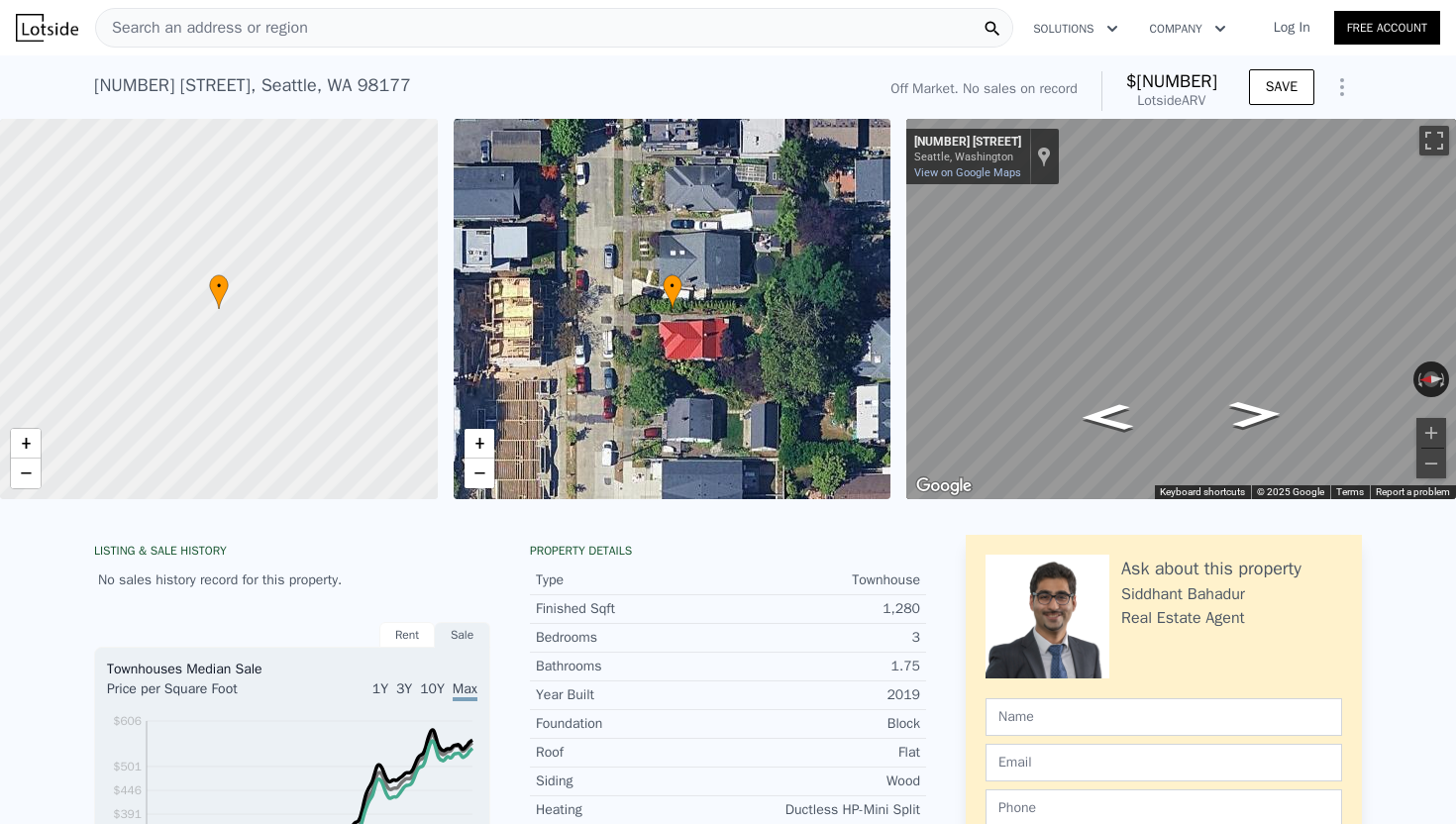 click on "Search an address or region" at bounding box center (554, 28) 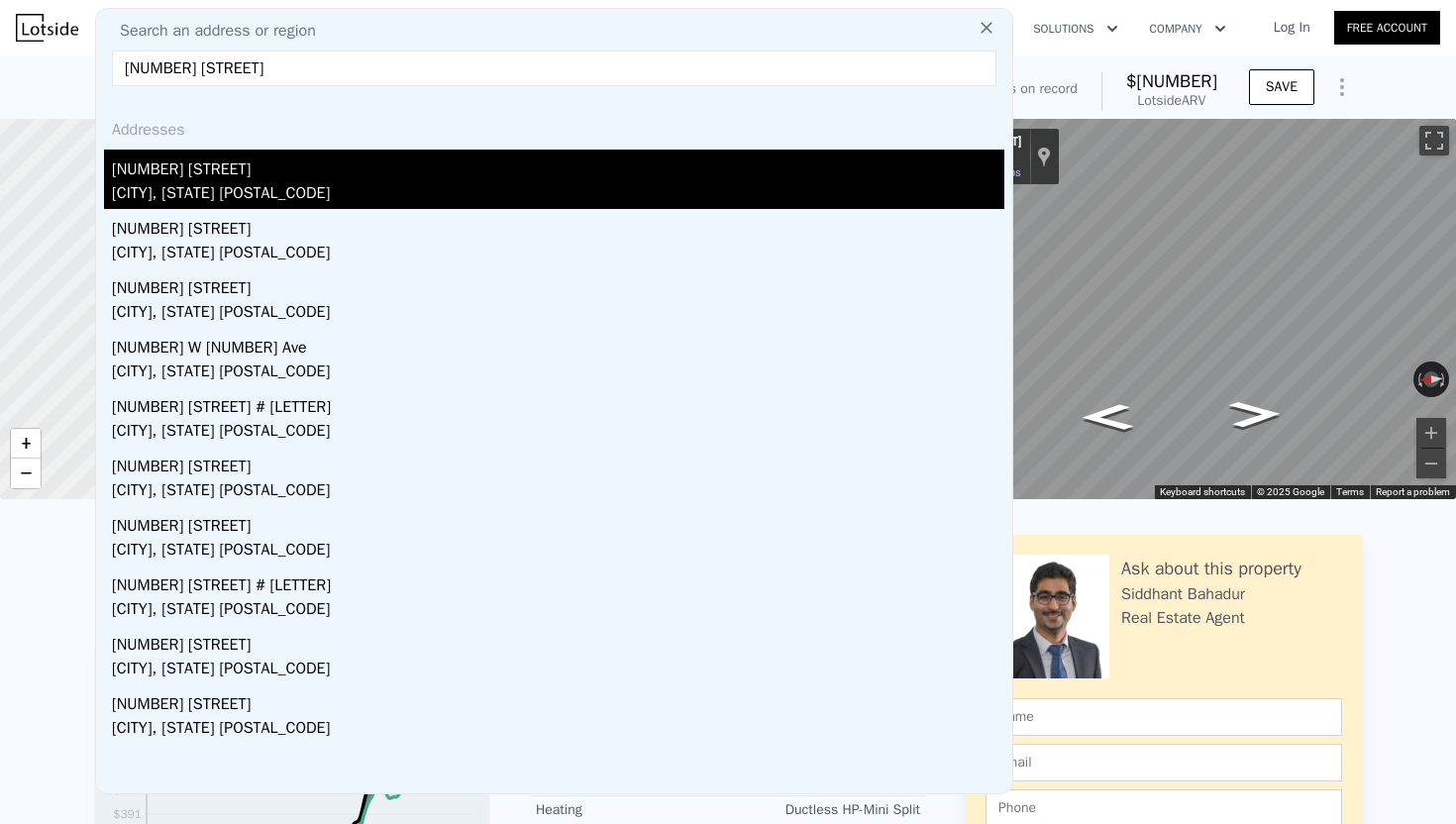 type on "[NUMBER] [STREET]" 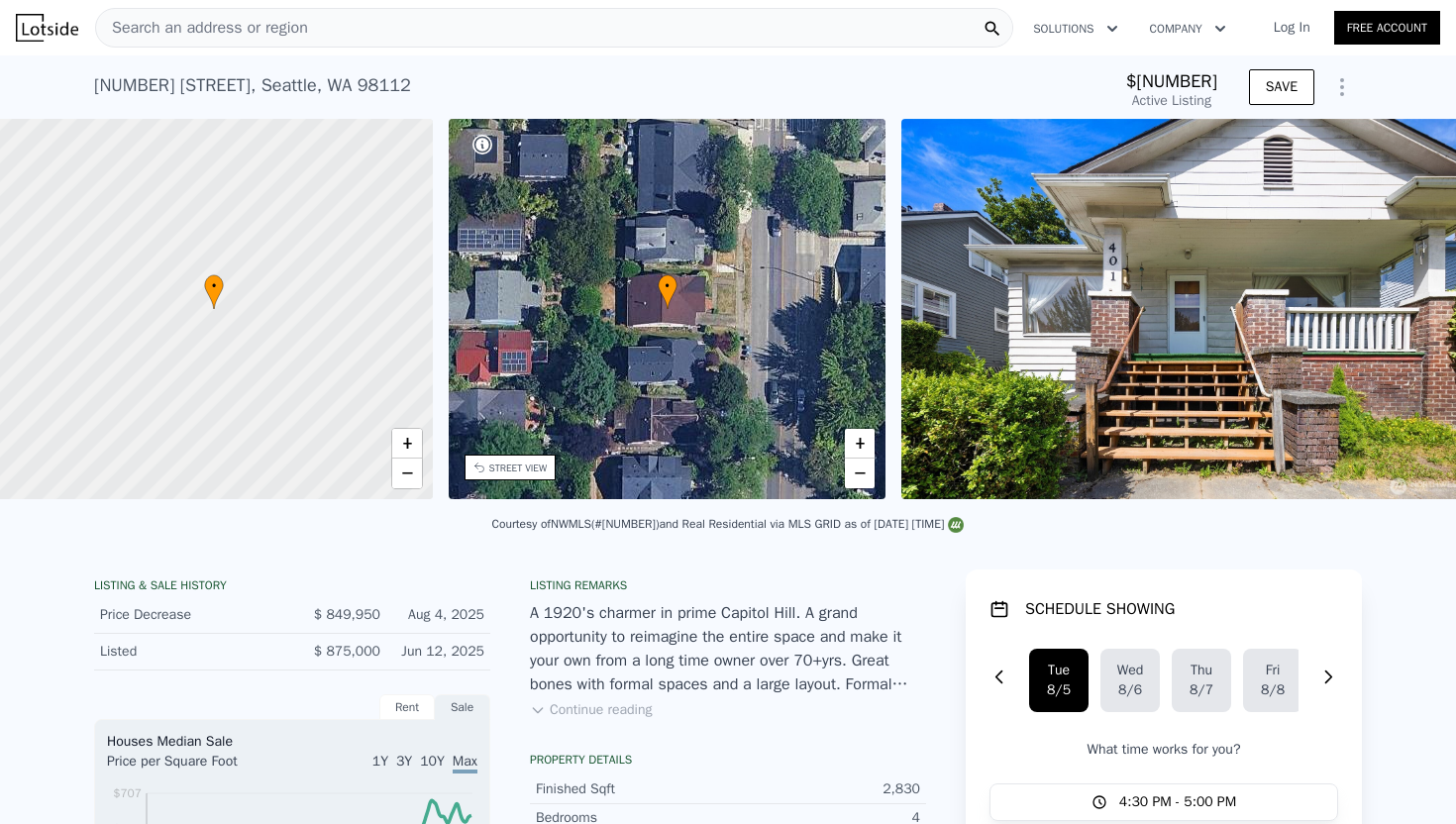 scroll, scrollTop: 0, scrollLeft: 8, axis: horizontal 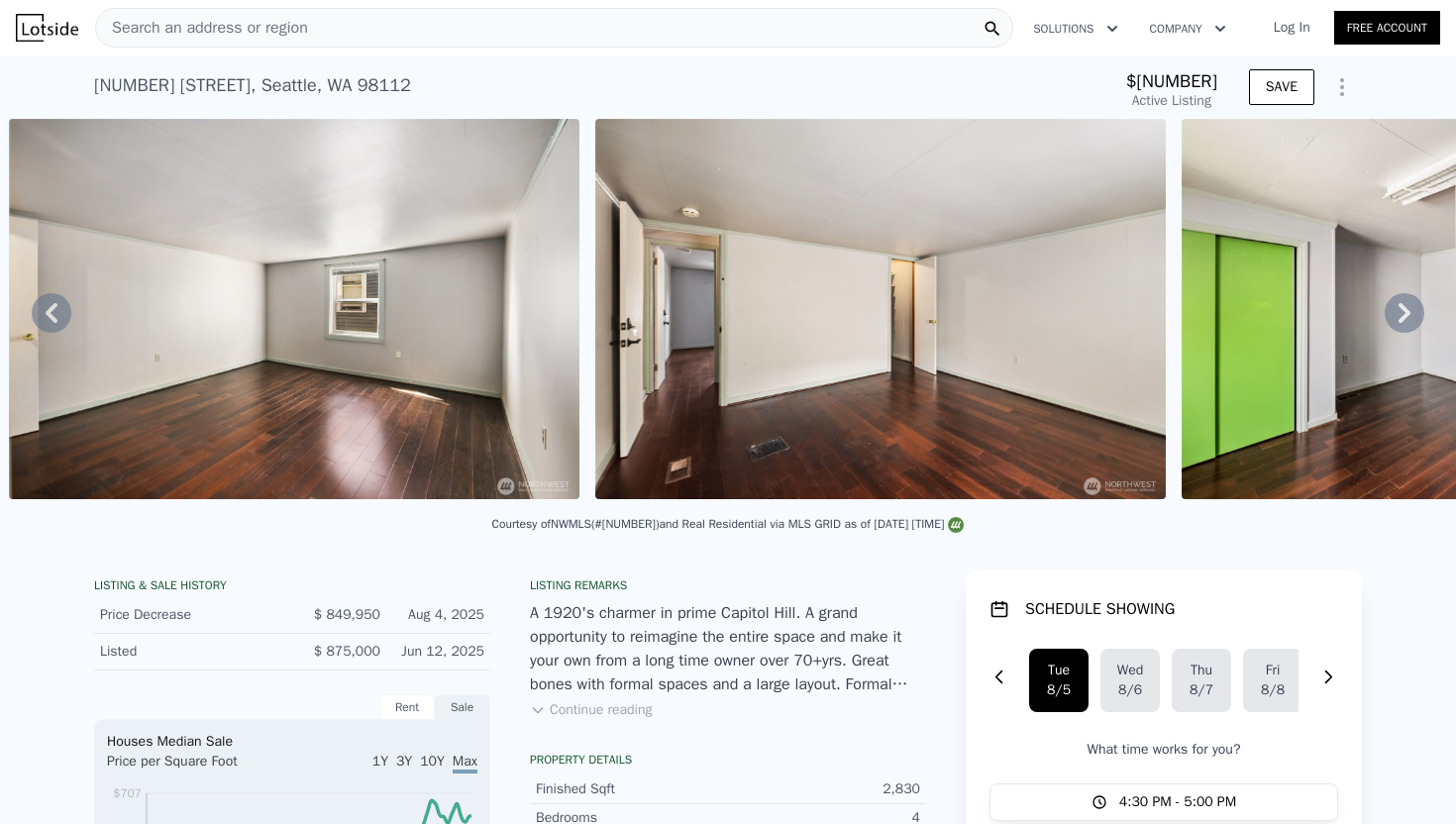 click on "[NUMBER] [STREET] ,   [CITY] ,   [STATE] [POSTAL_CODE]" at bounding box center [253, 85] 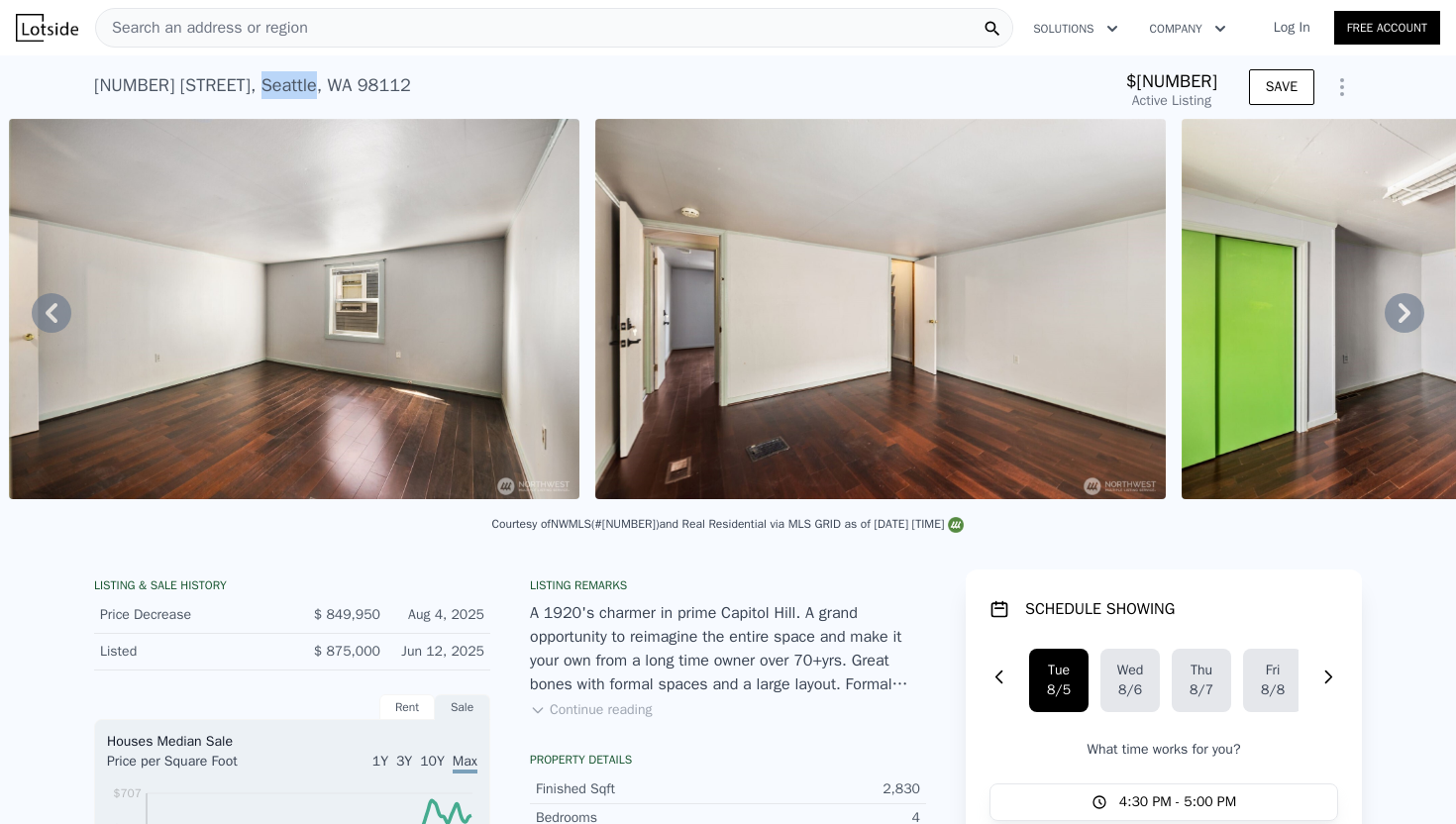 click on "[NUMBER] [STREET] ,   [CITY] ,   [STATE] [POSTAL_CODE]" at bounding box center (253, 85) 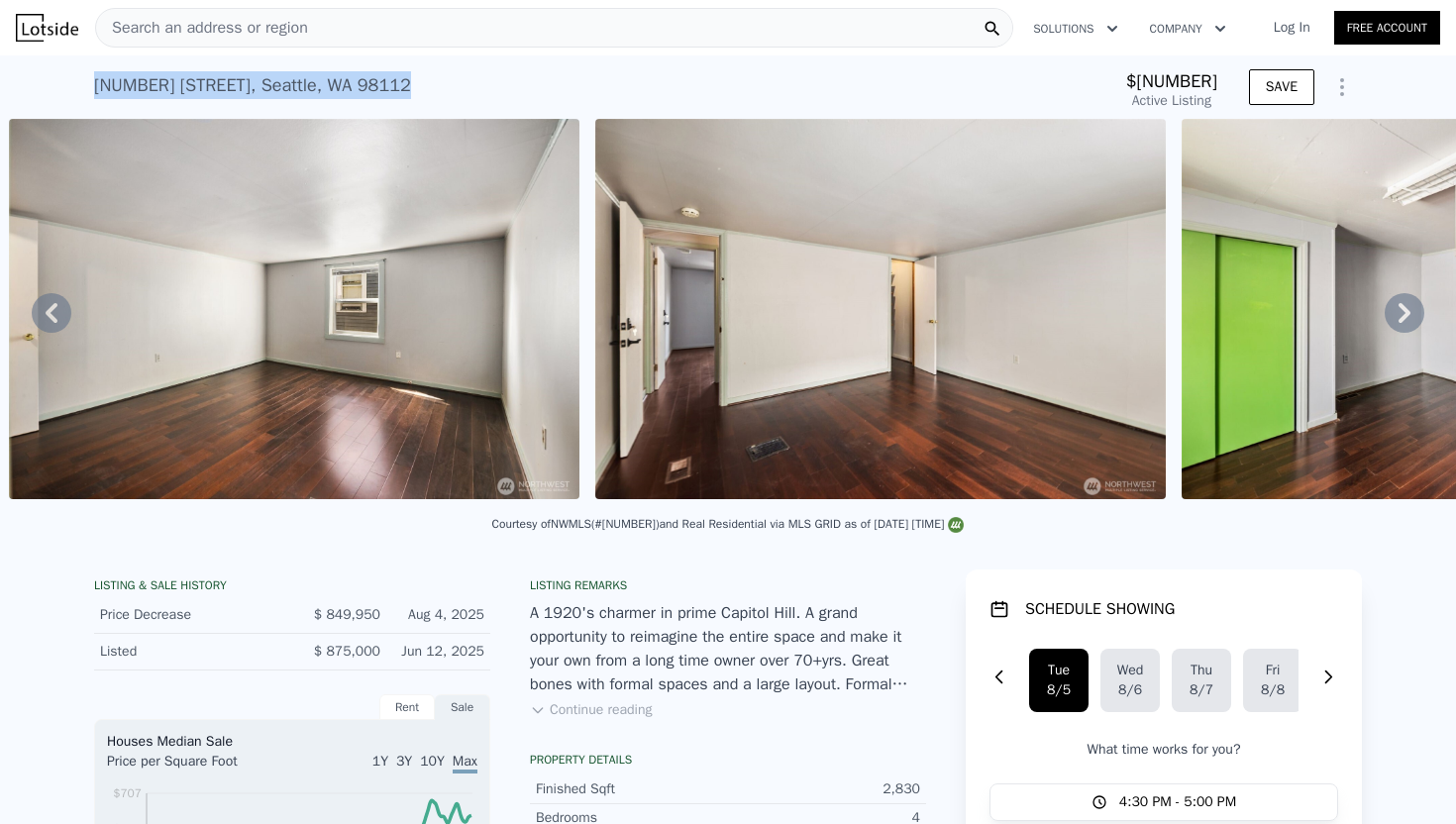 click on "[NUMBER] [STREET] ,   [CITY] ,   [STATE] [POSTAL_CODE]" at bounding box center (253, 85) 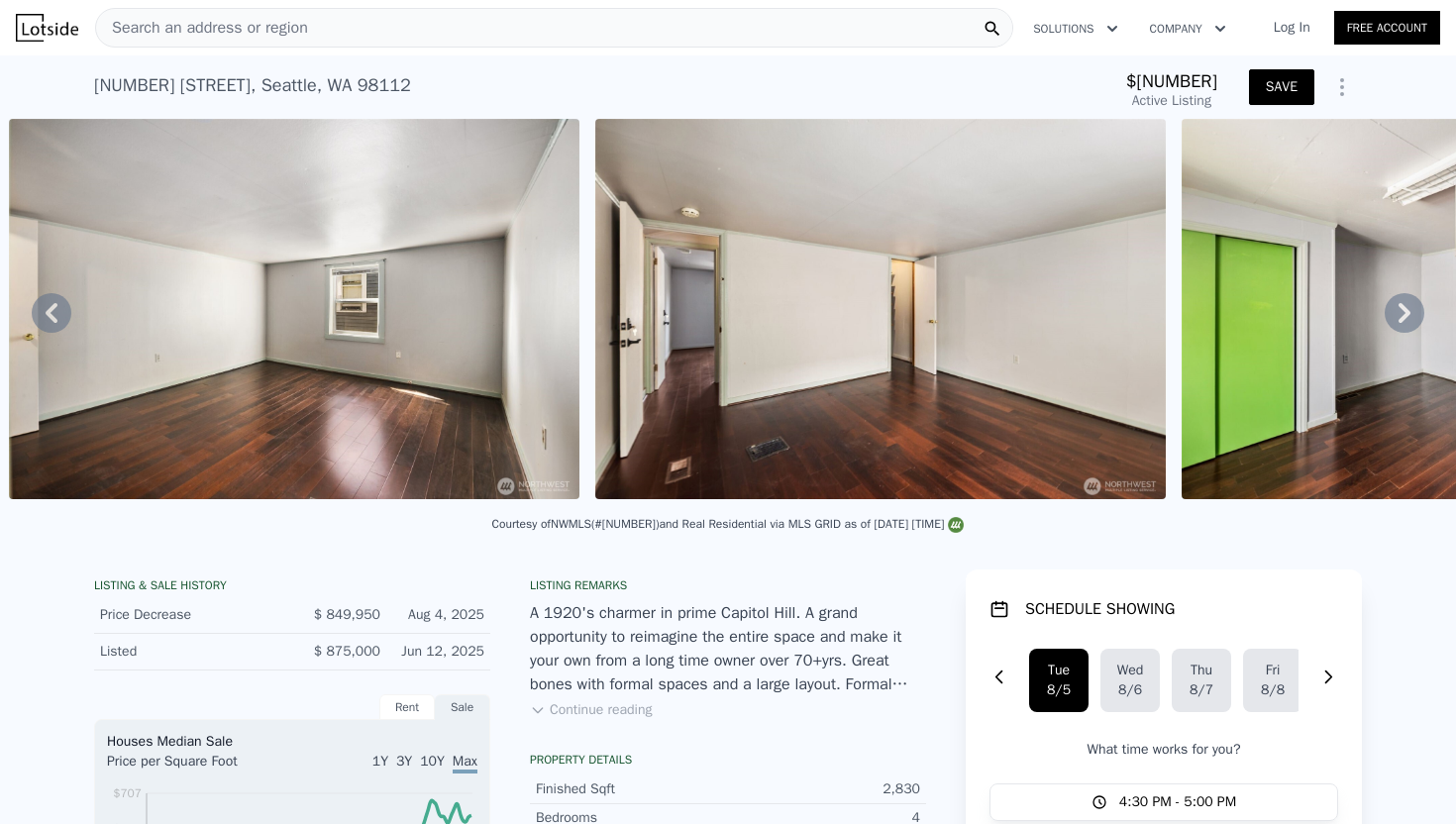 click on "SAVE" at bounding box center (1282, 87) 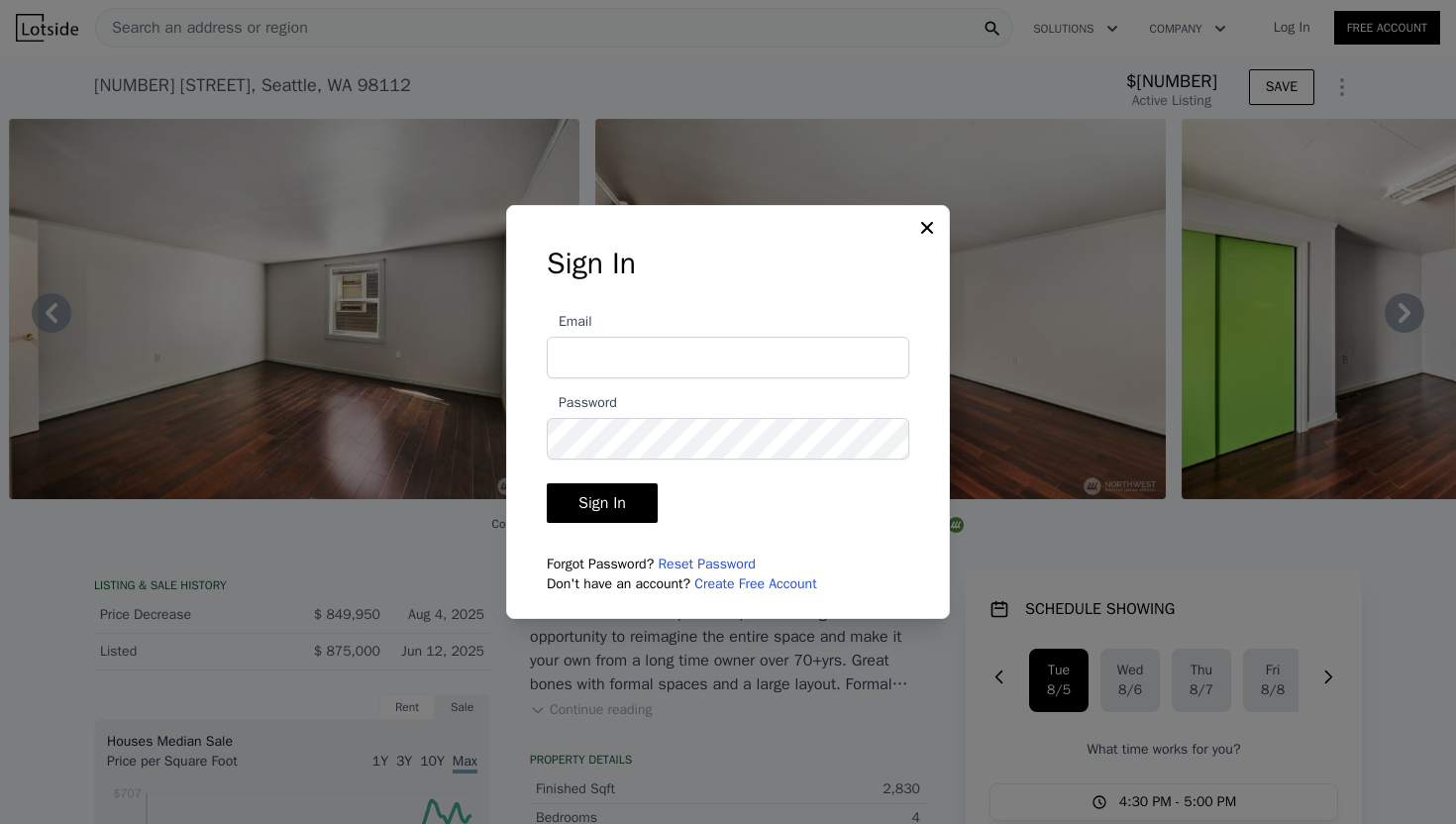 click on "Create Free Account" at bounding box center (755, 583) 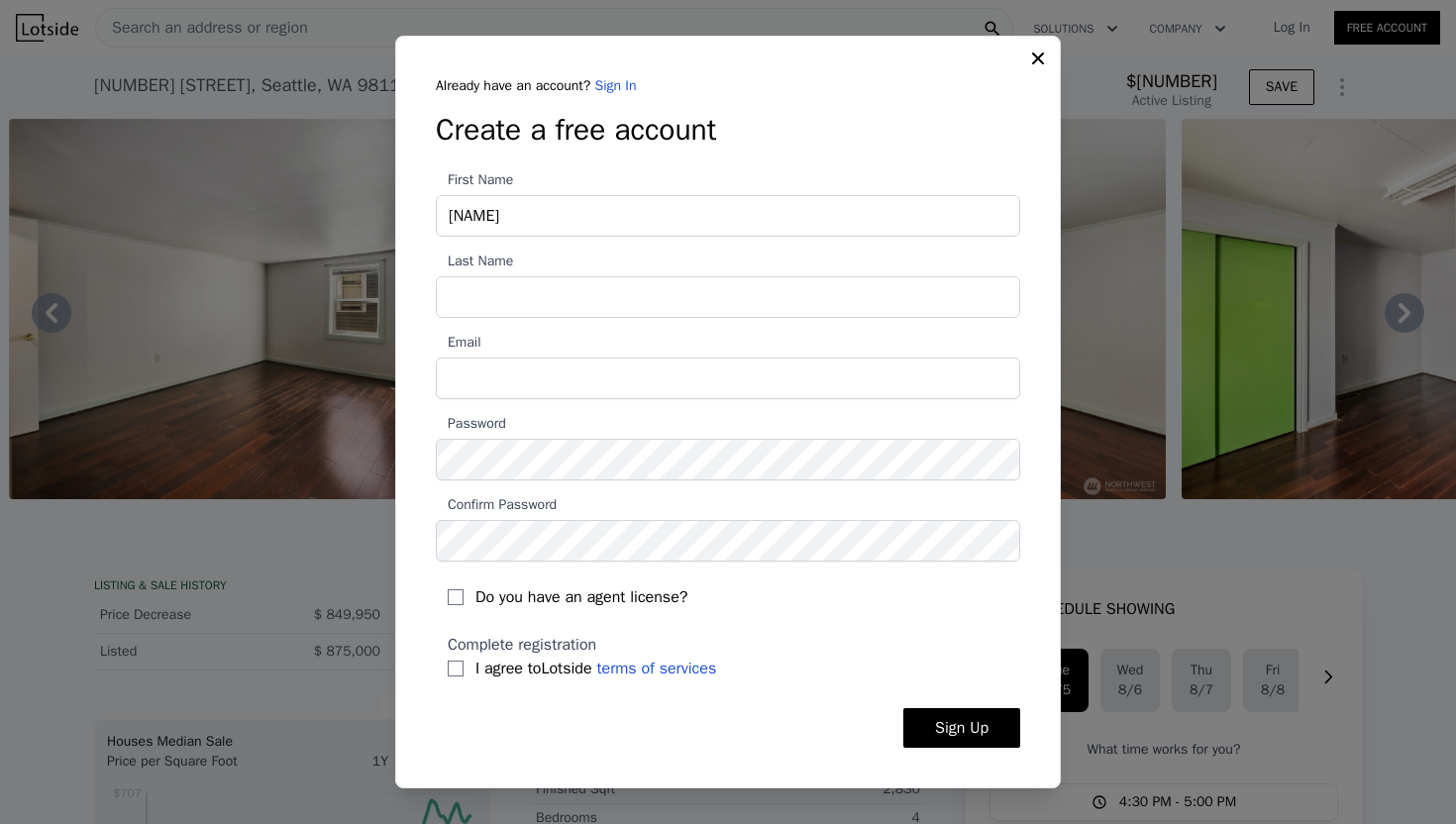 type on "[NAME]" 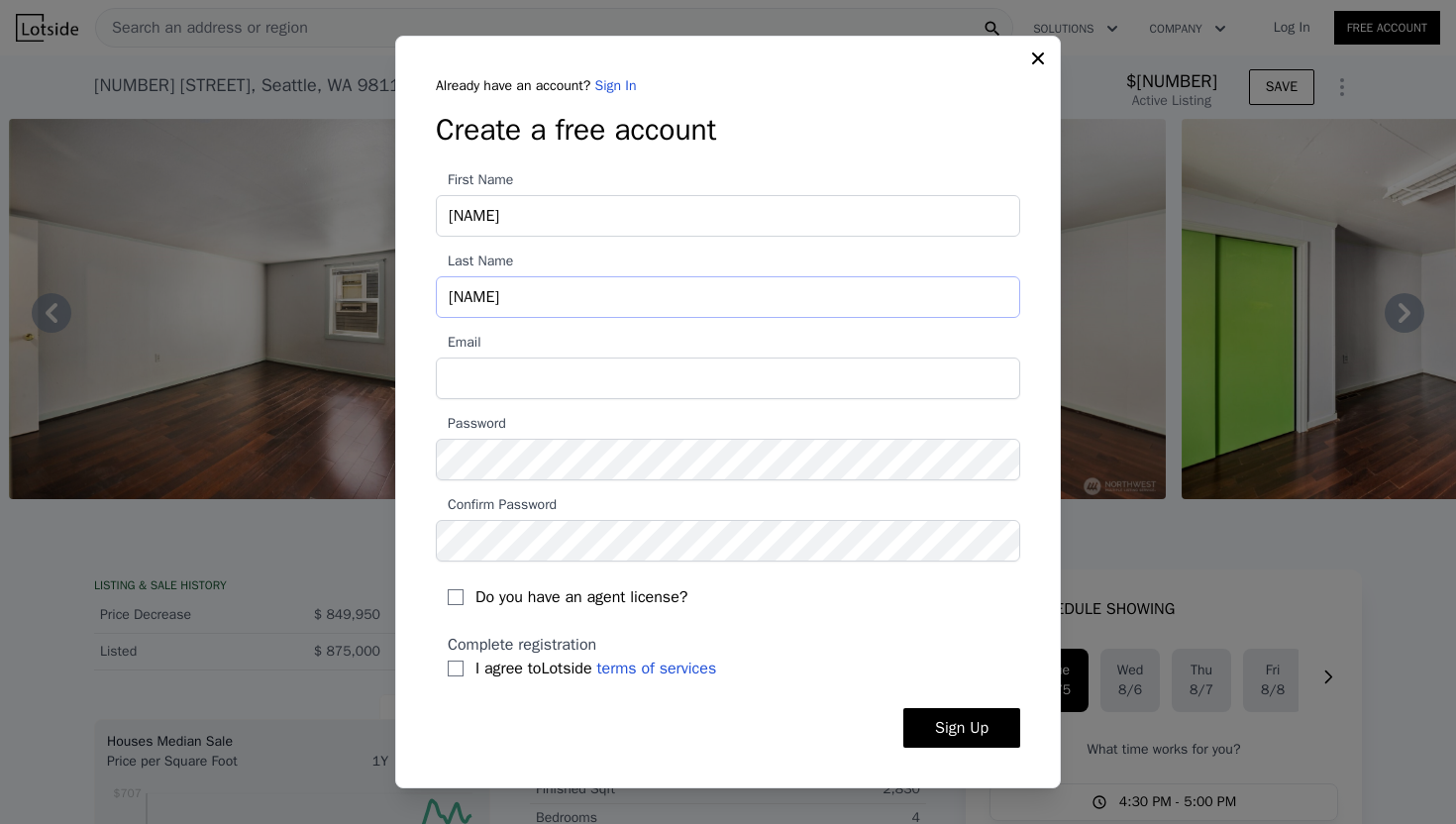 type on "[NAME]" 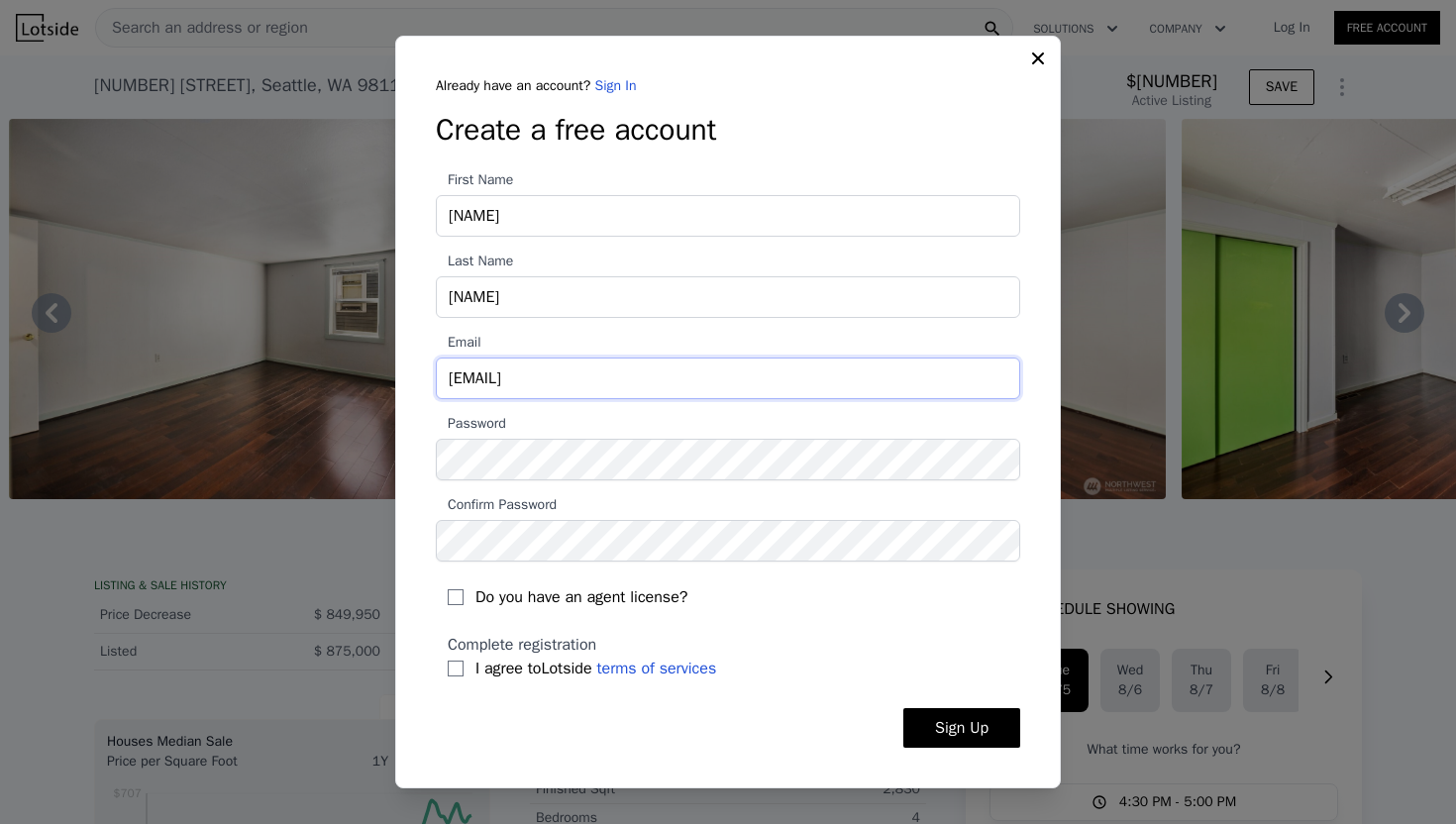 type on "[EMAIL]" 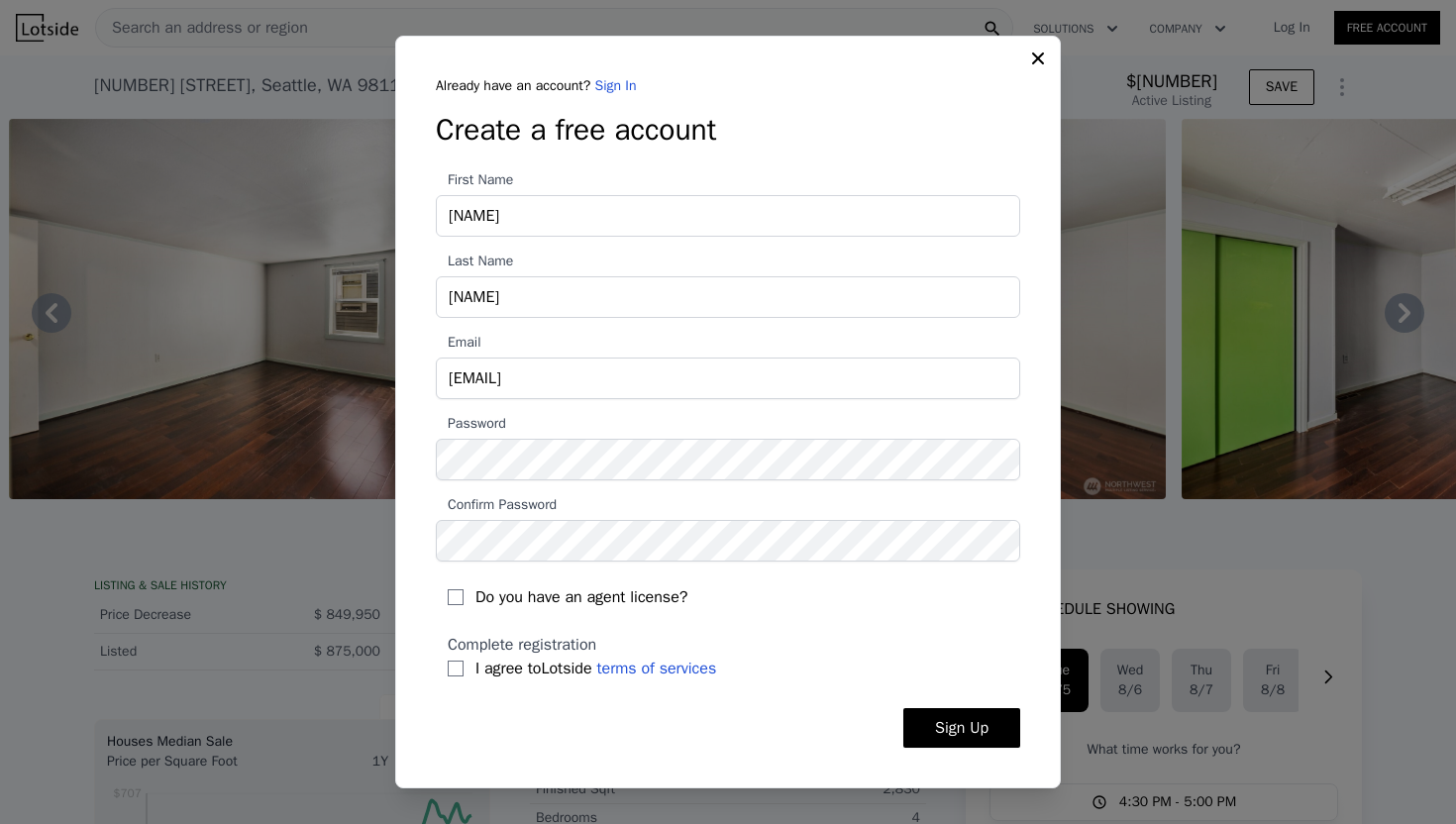 click on "Complete registration I agree to  Lotside   terms of services" at bounding box center [728, 657] 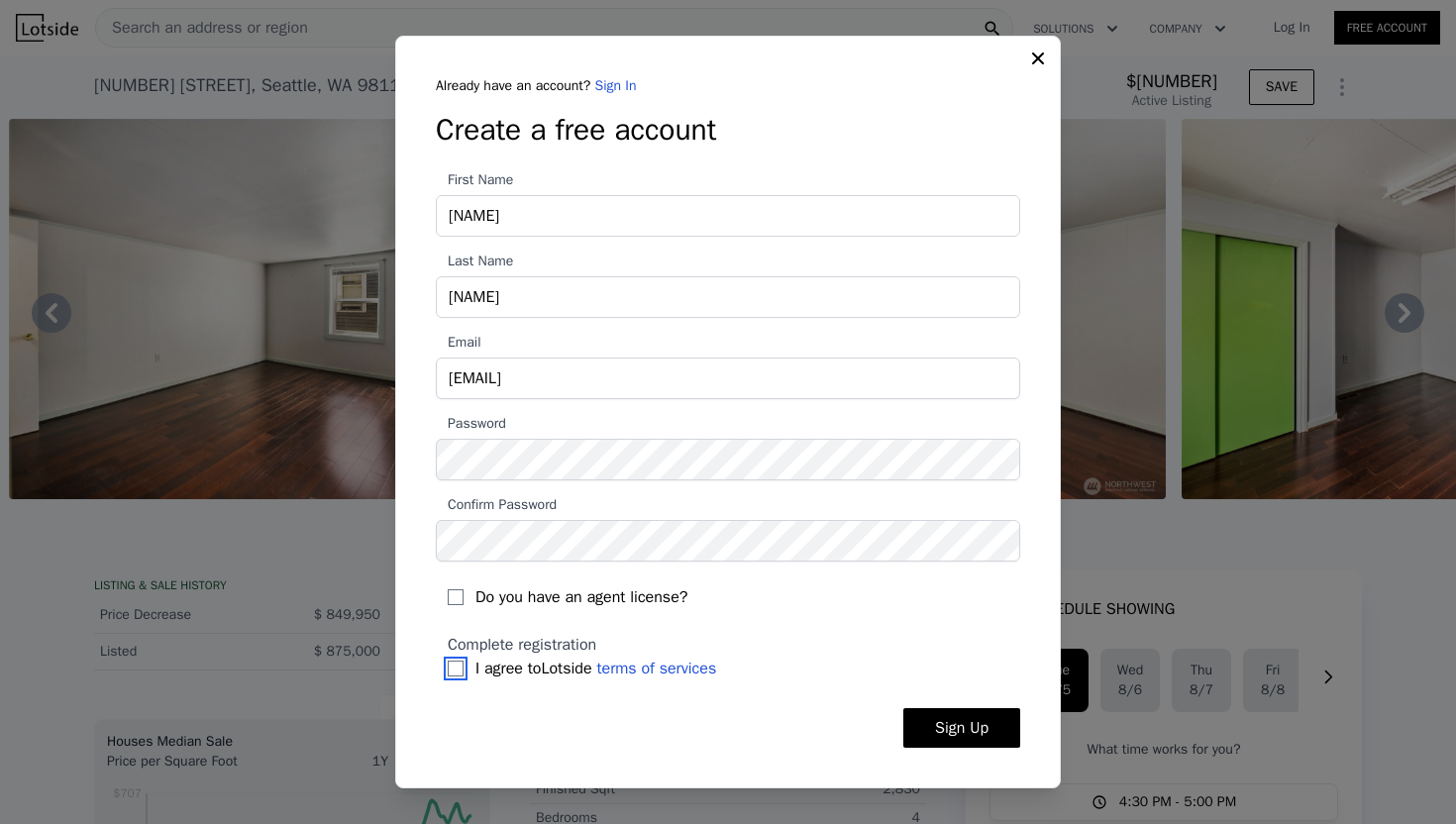 click on "I agree to  Lotside   terms of services" at bounding box center (456, 669) 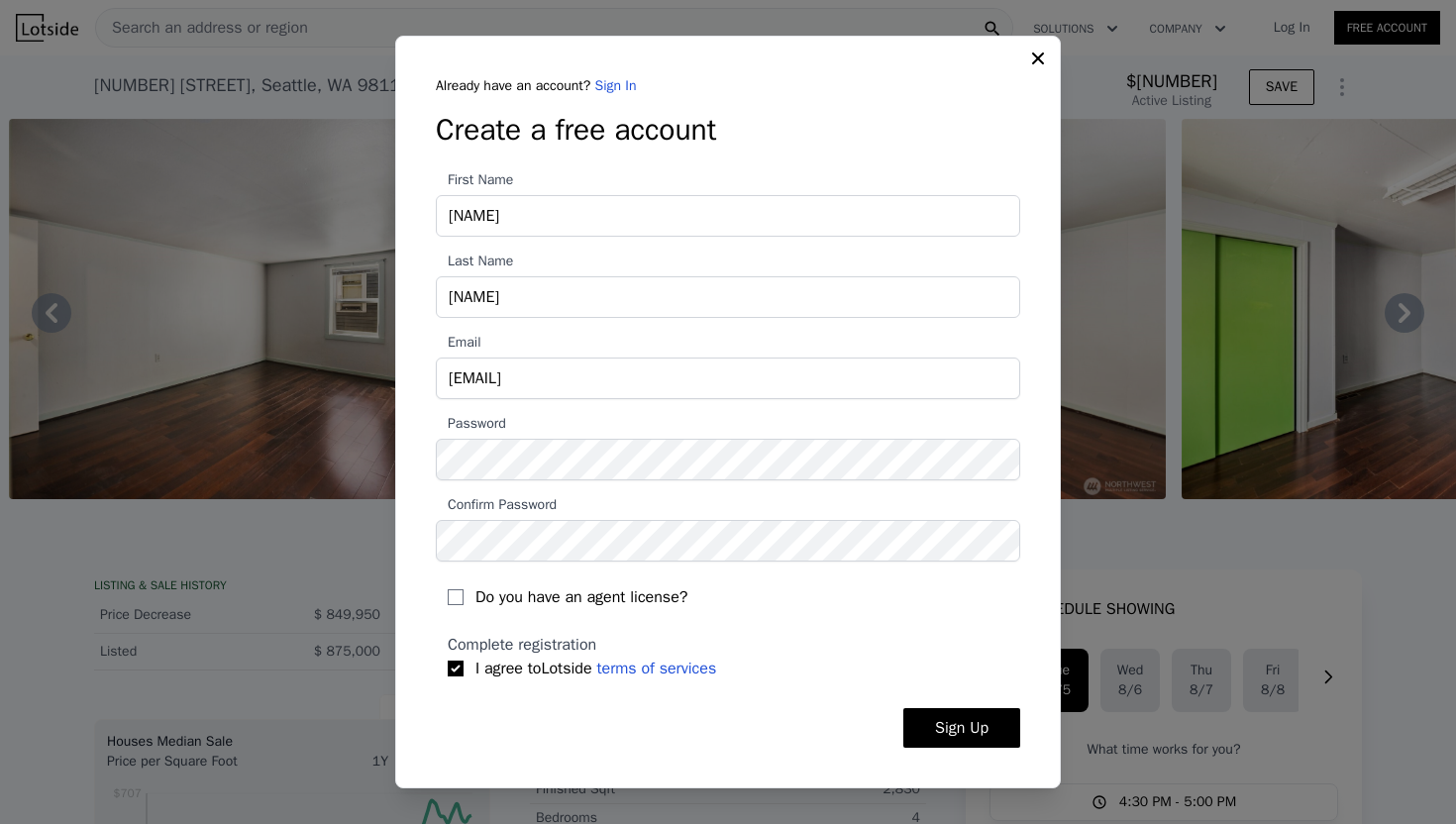 click on "Sign Up" at bounding box center [962, 728] 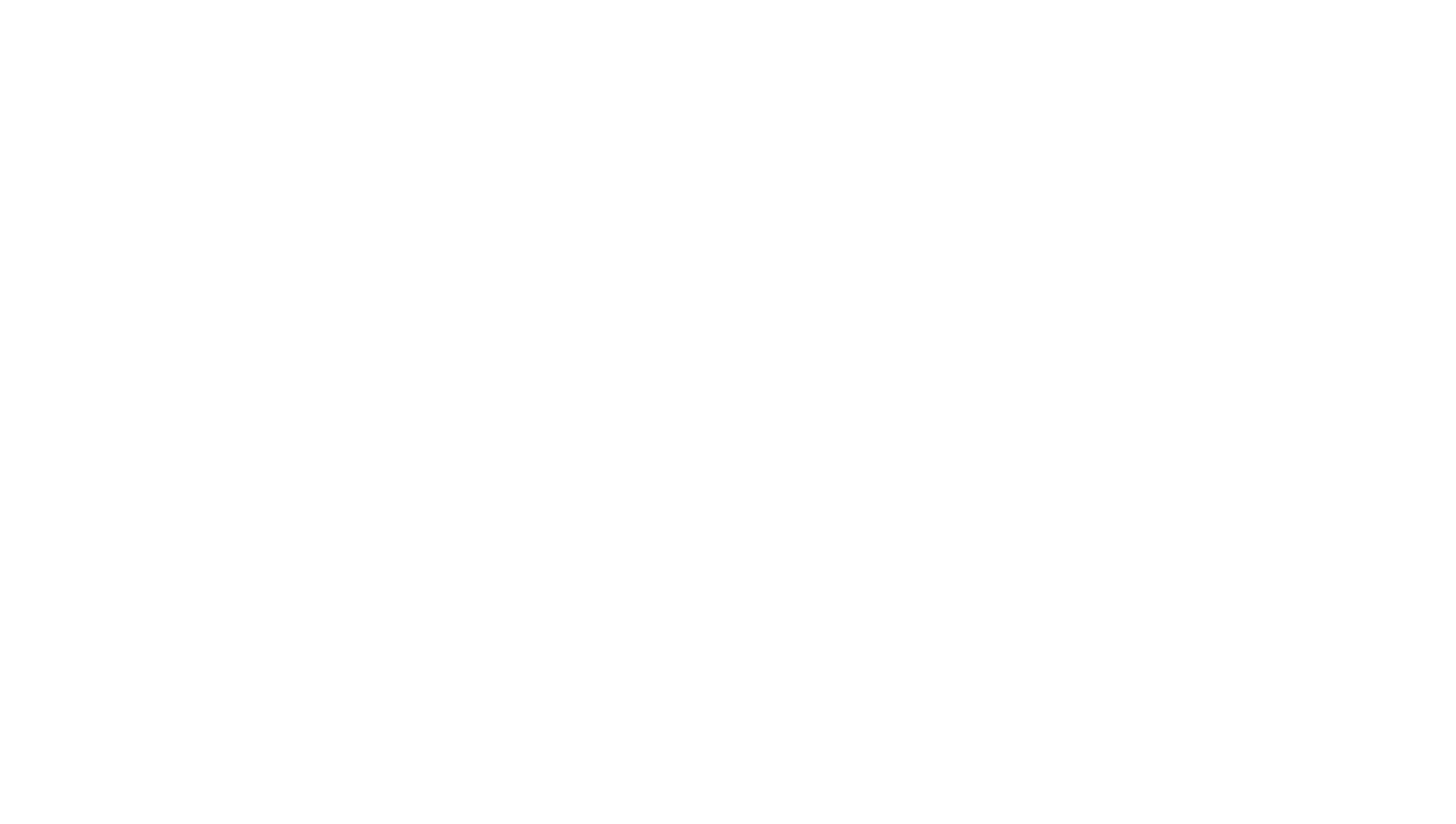 scroll, scrollTop: 0, scrollLeft: 0, axis: both 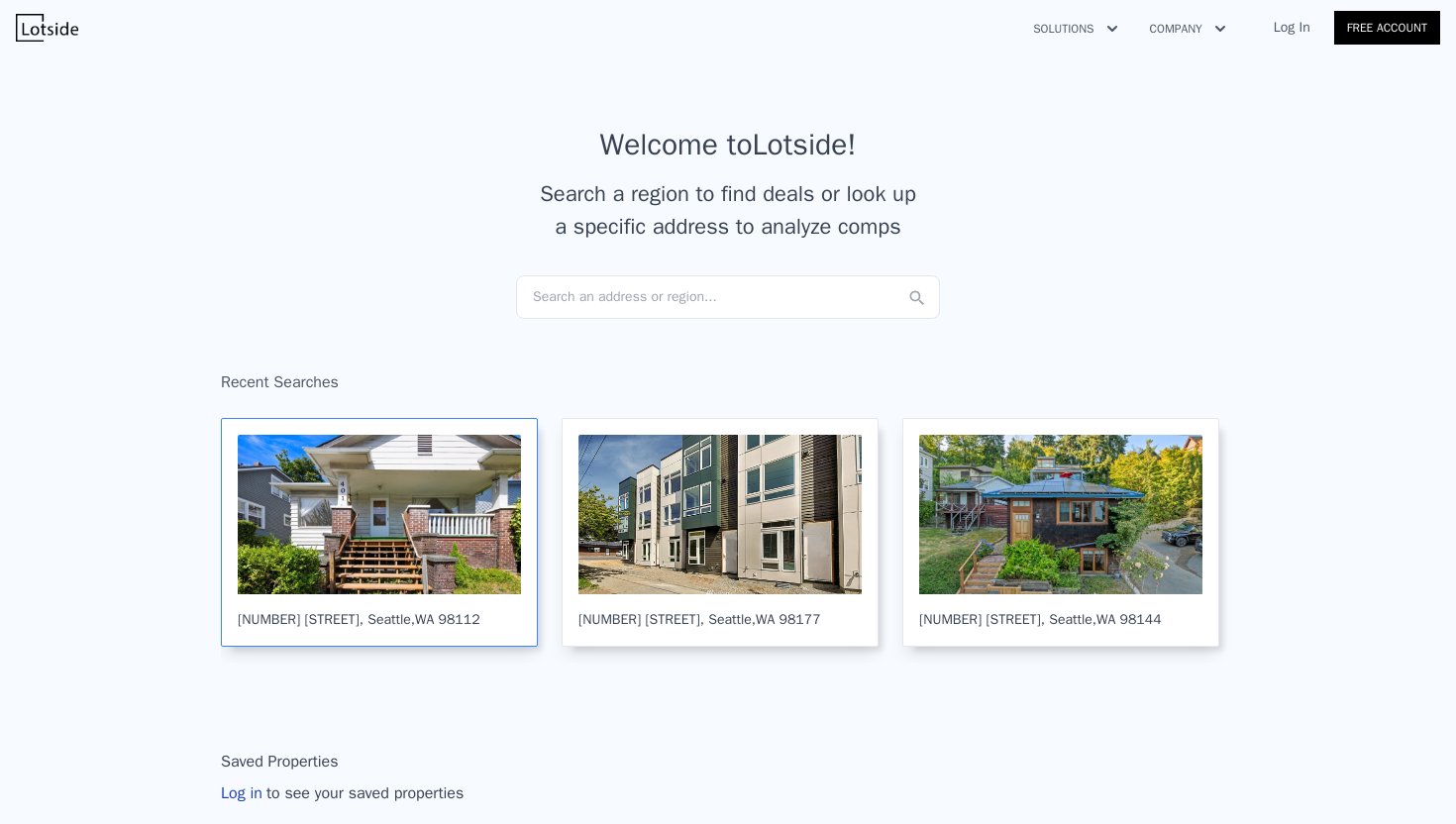 click at bounding box center [379, 514] 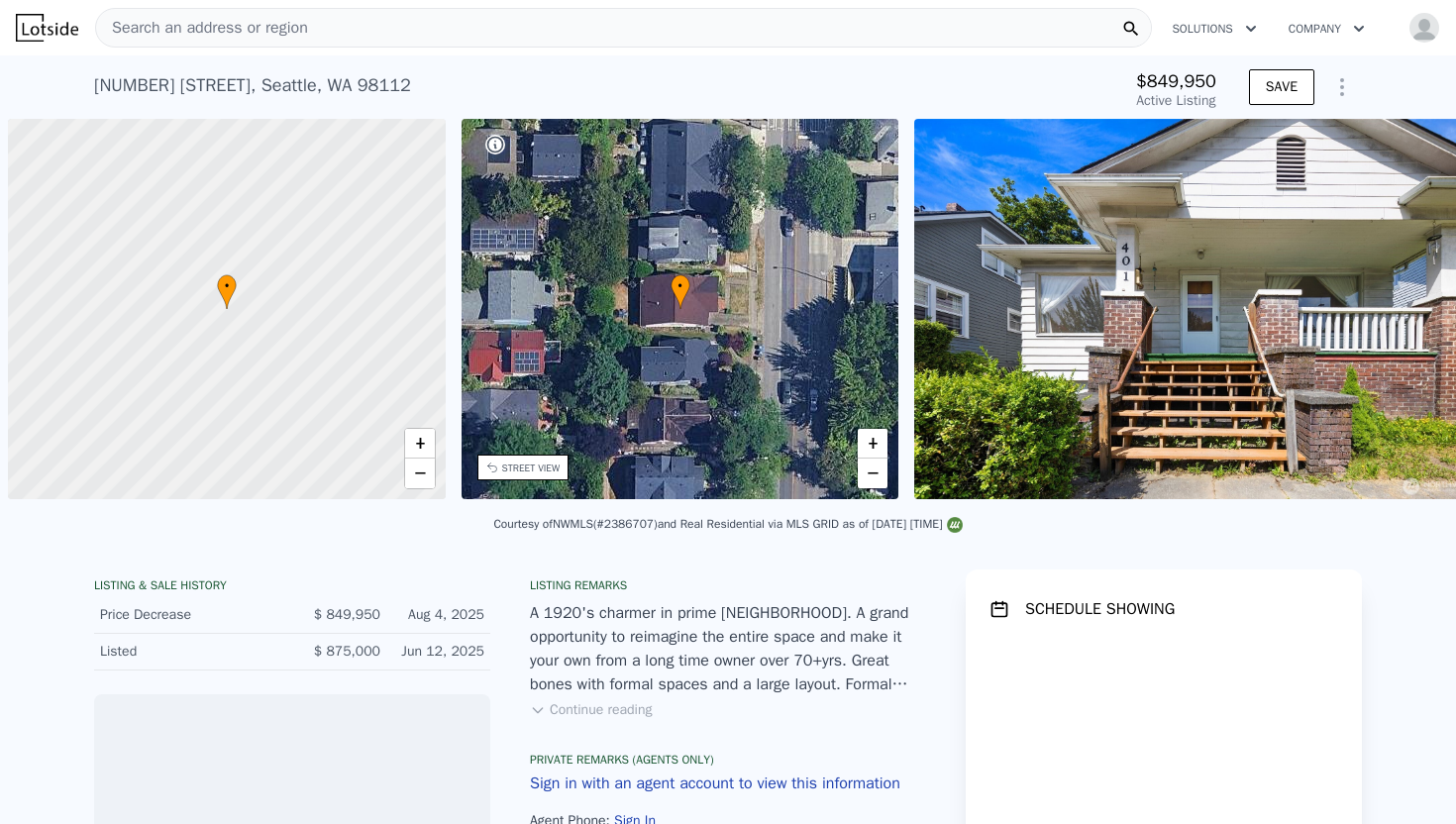 scroll, scrollTop: 0, scrollLeft: 0, axis: both 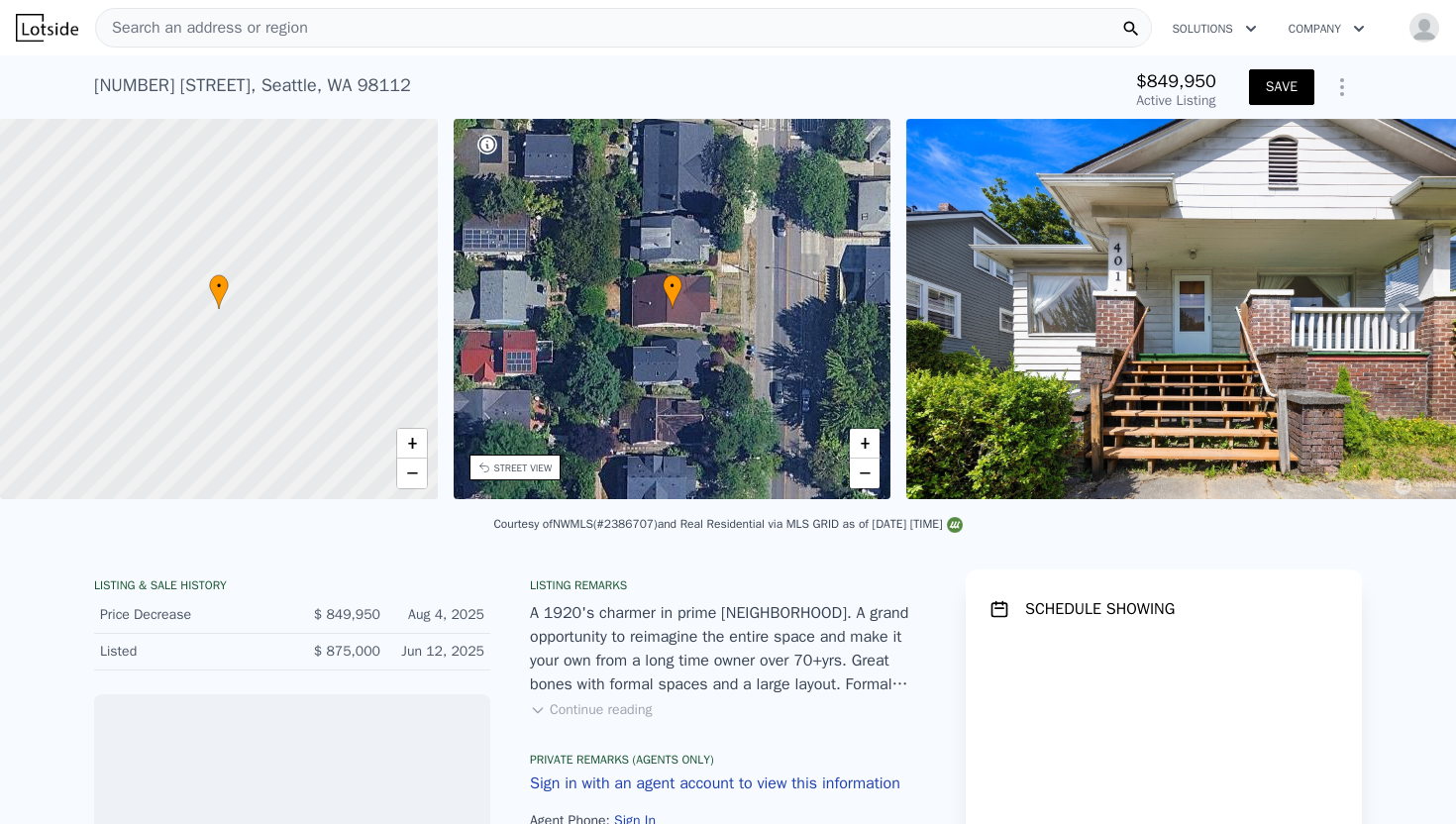 click on "SAVE" at bounding box center [1282, 87] 